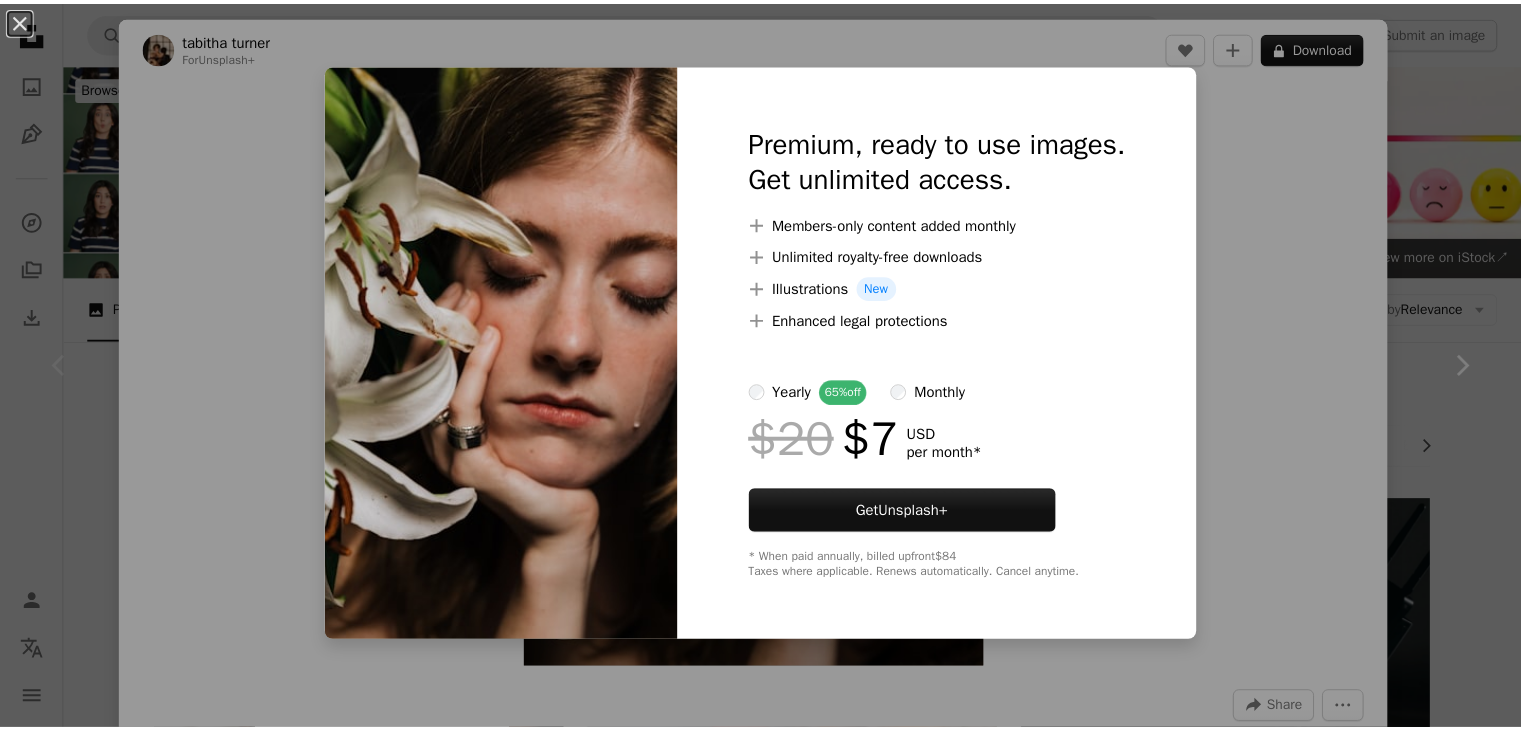 scroll, scrollTop: 487, scrollLeft: 0, axis: vertical 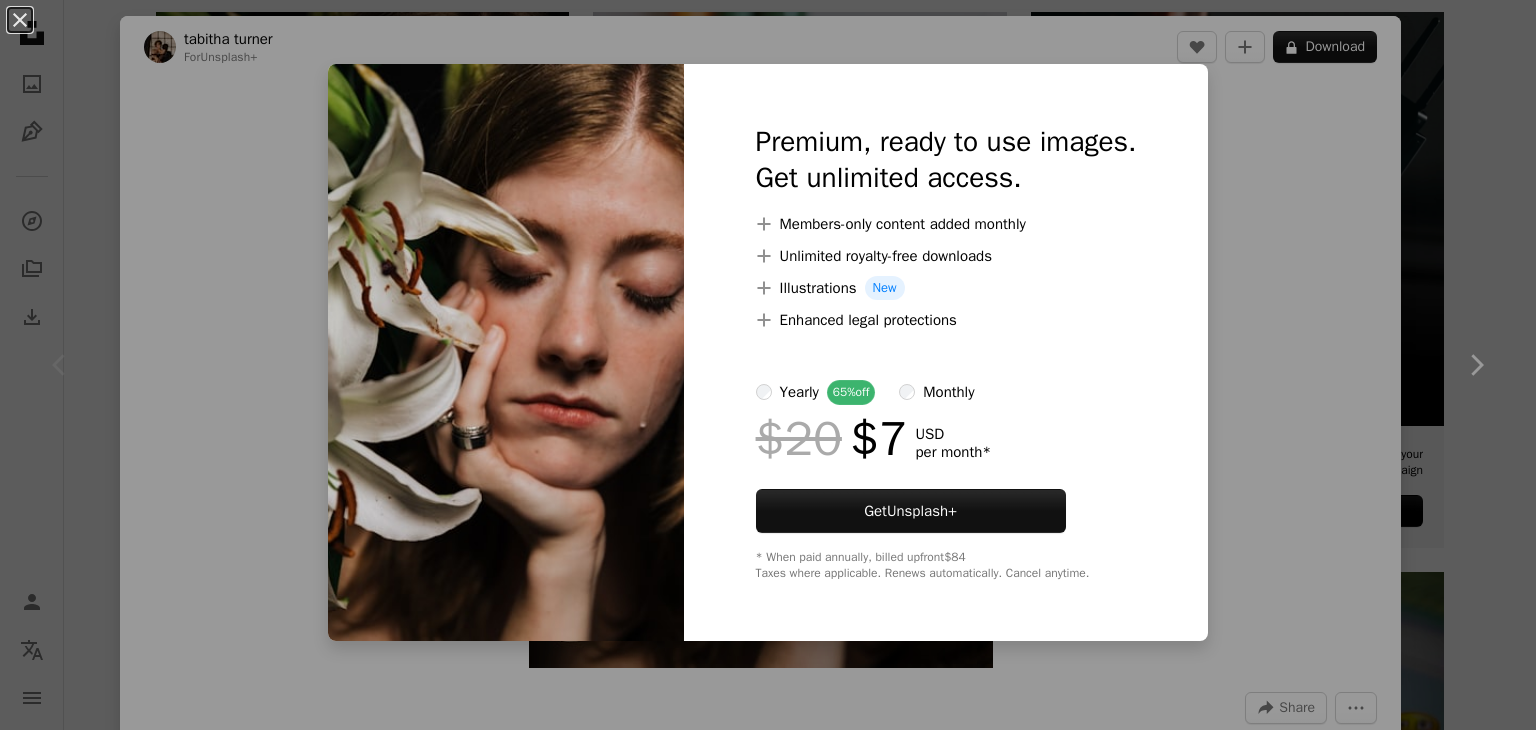 click on "An X shape Premium, ready to use images. Get unlimited access. A plus sign Members-only content added monthly A plus sign Unlimited royalty-free downloads A plus sign Illustrations  New A plus sign Enhanced legal protections yearly 65%  off monthly $20   $7 USD per month * Get  Unsplash+ * When paid annually, billed upfront  $84 Taxes where applicable. Renews automatically. Cancel anytime." at bounding box center (768, 365) 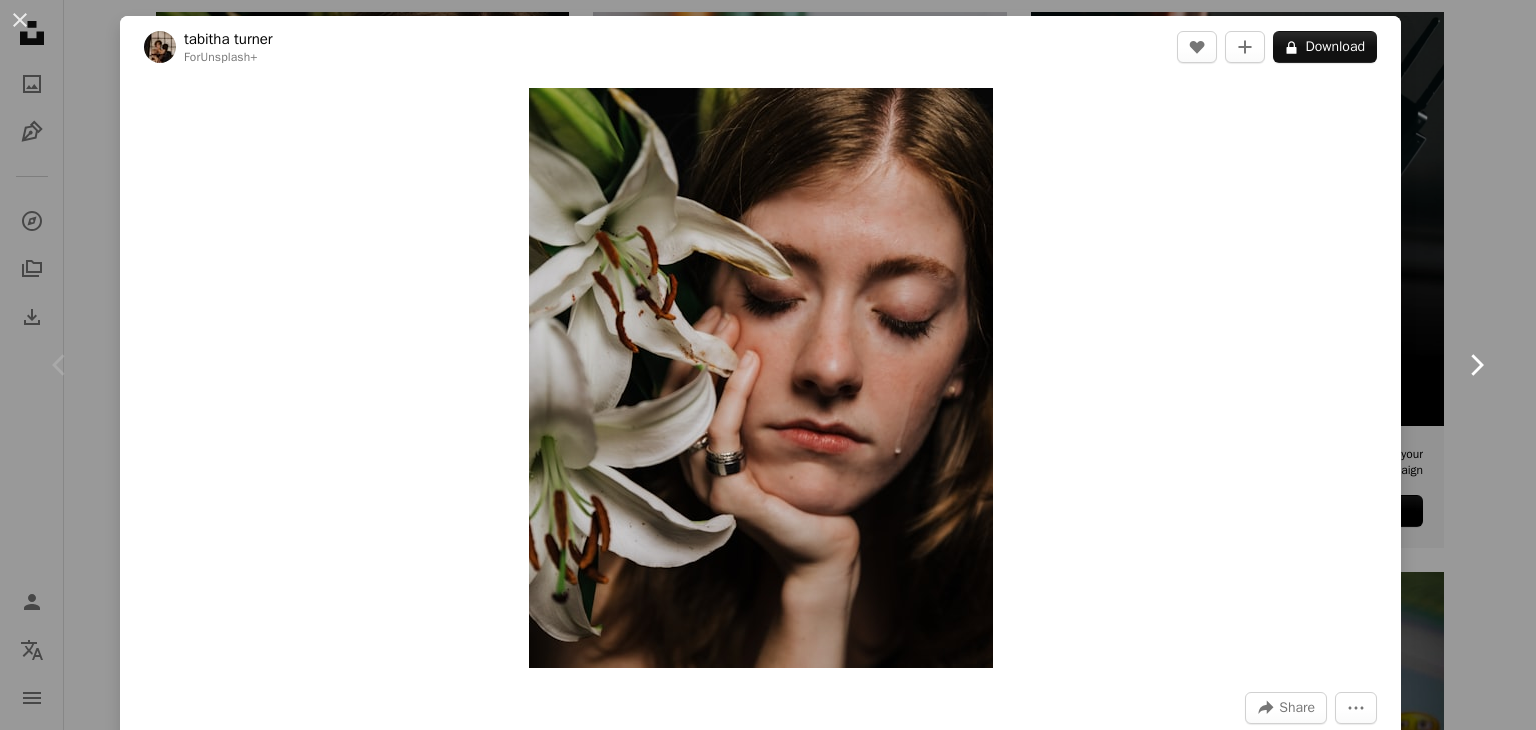 click 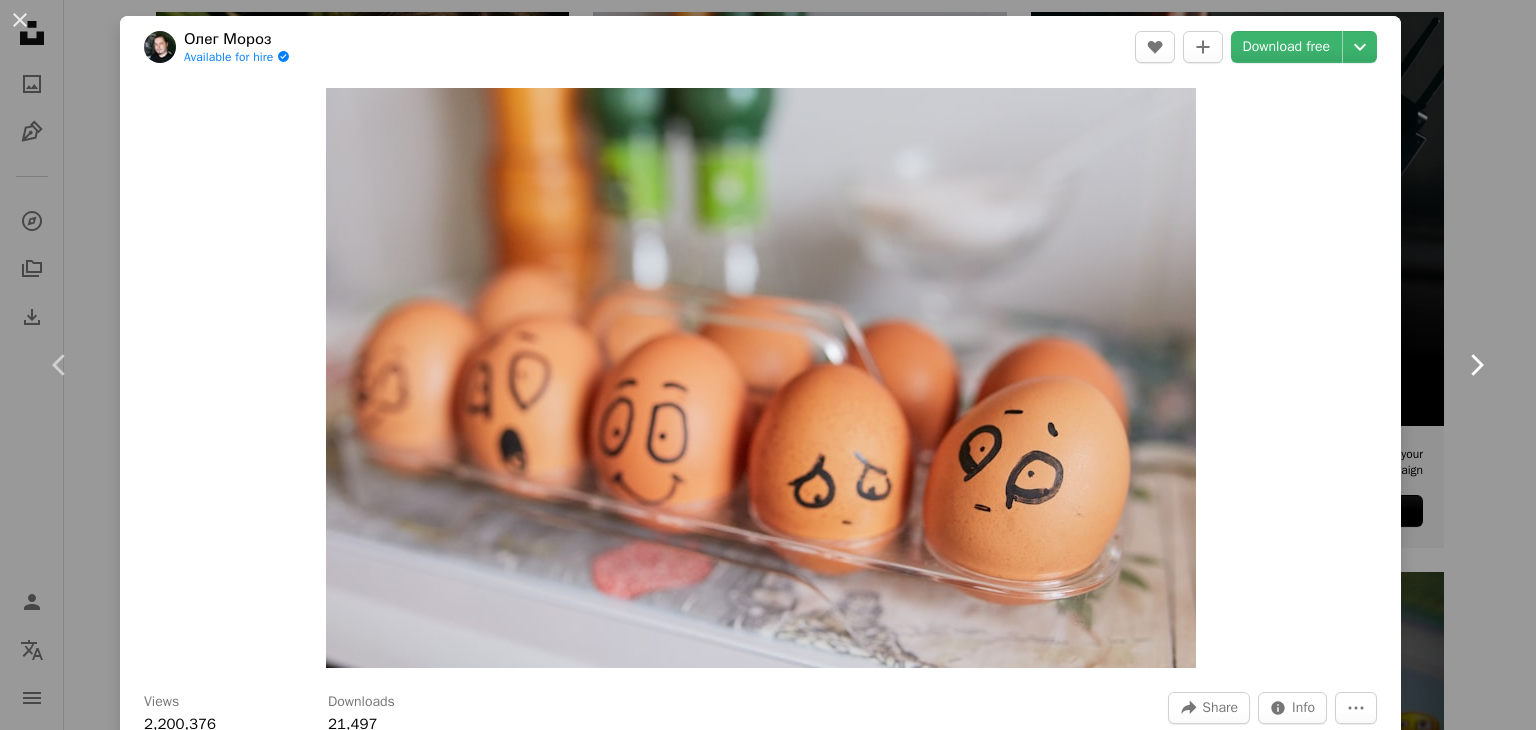 click on "Chevron right" 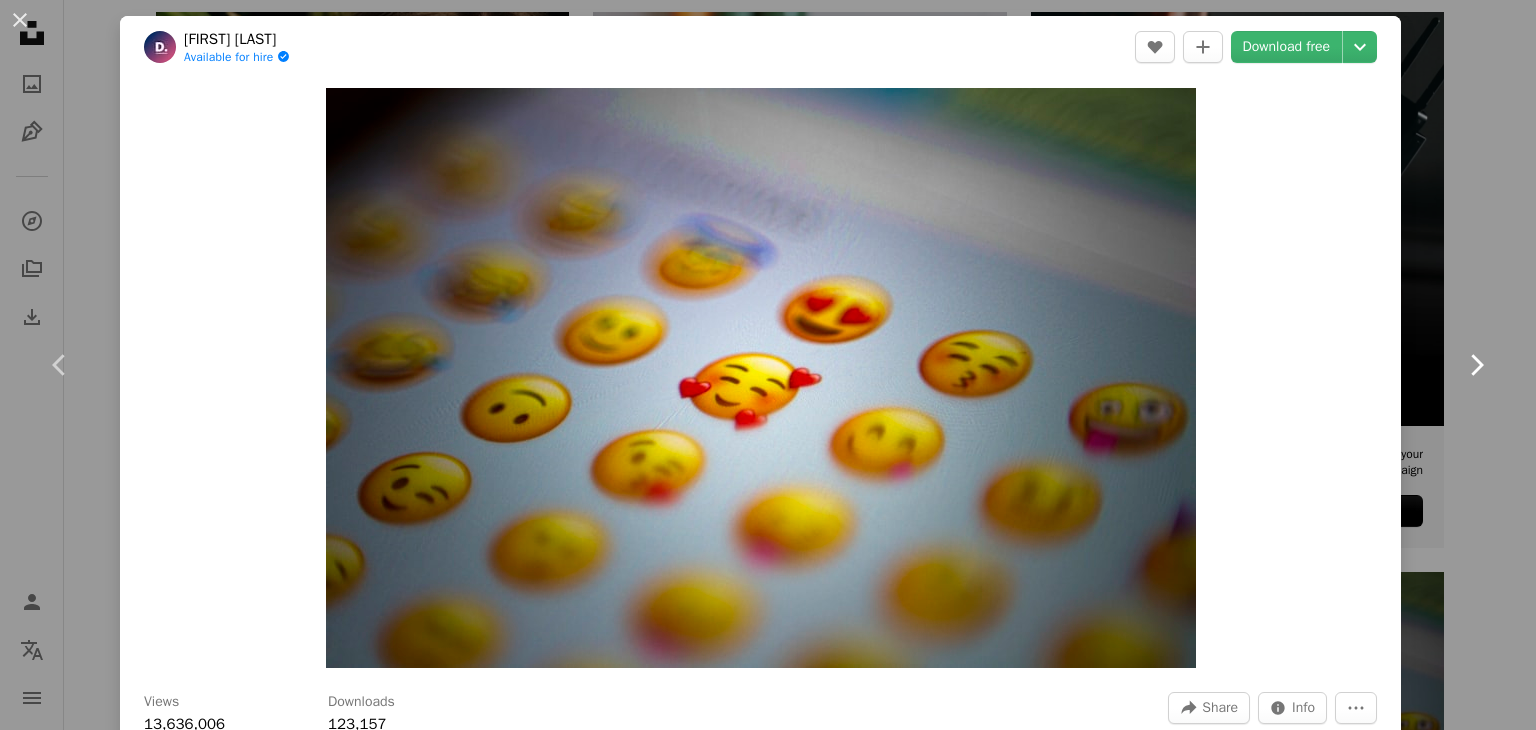 click on "Chevron right" 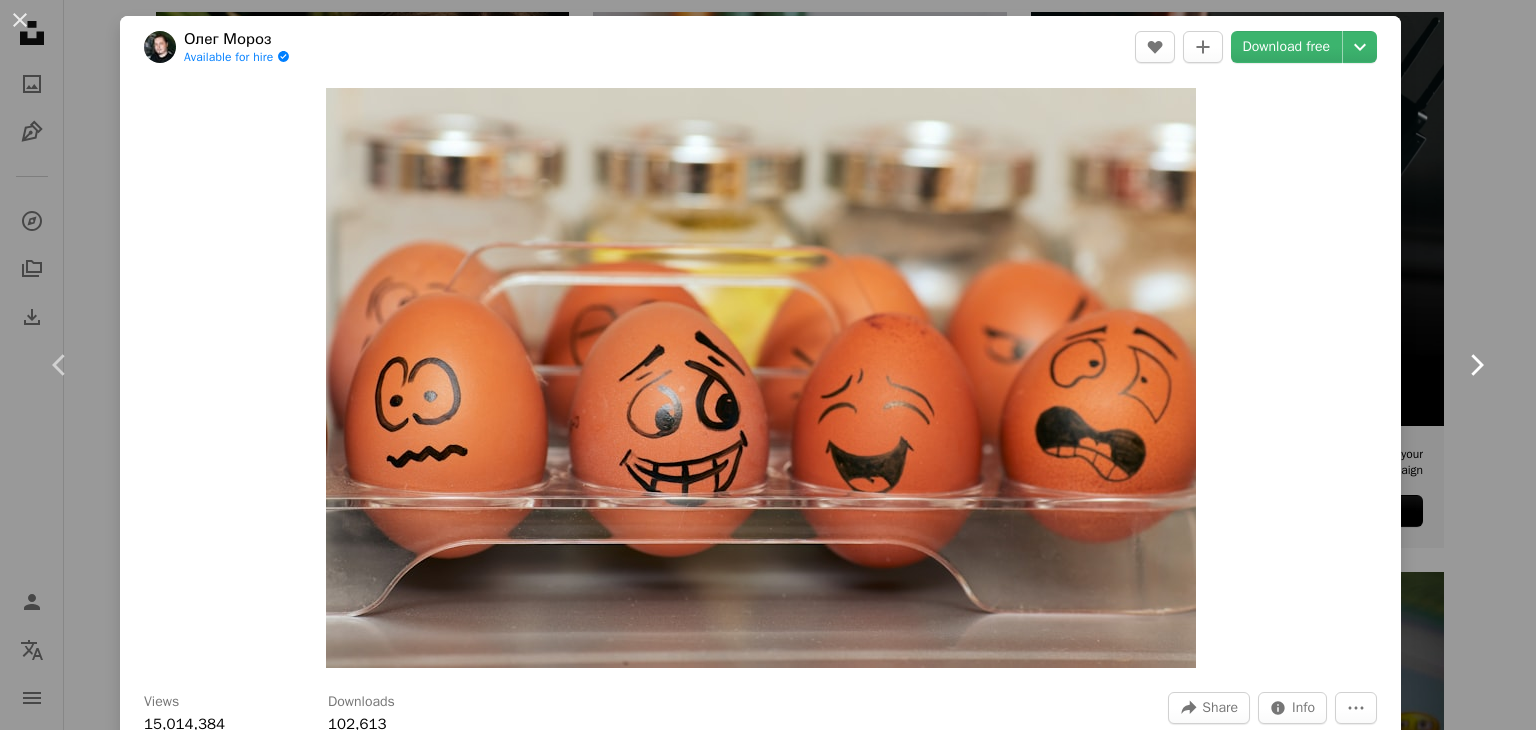 click on "Chevron right" 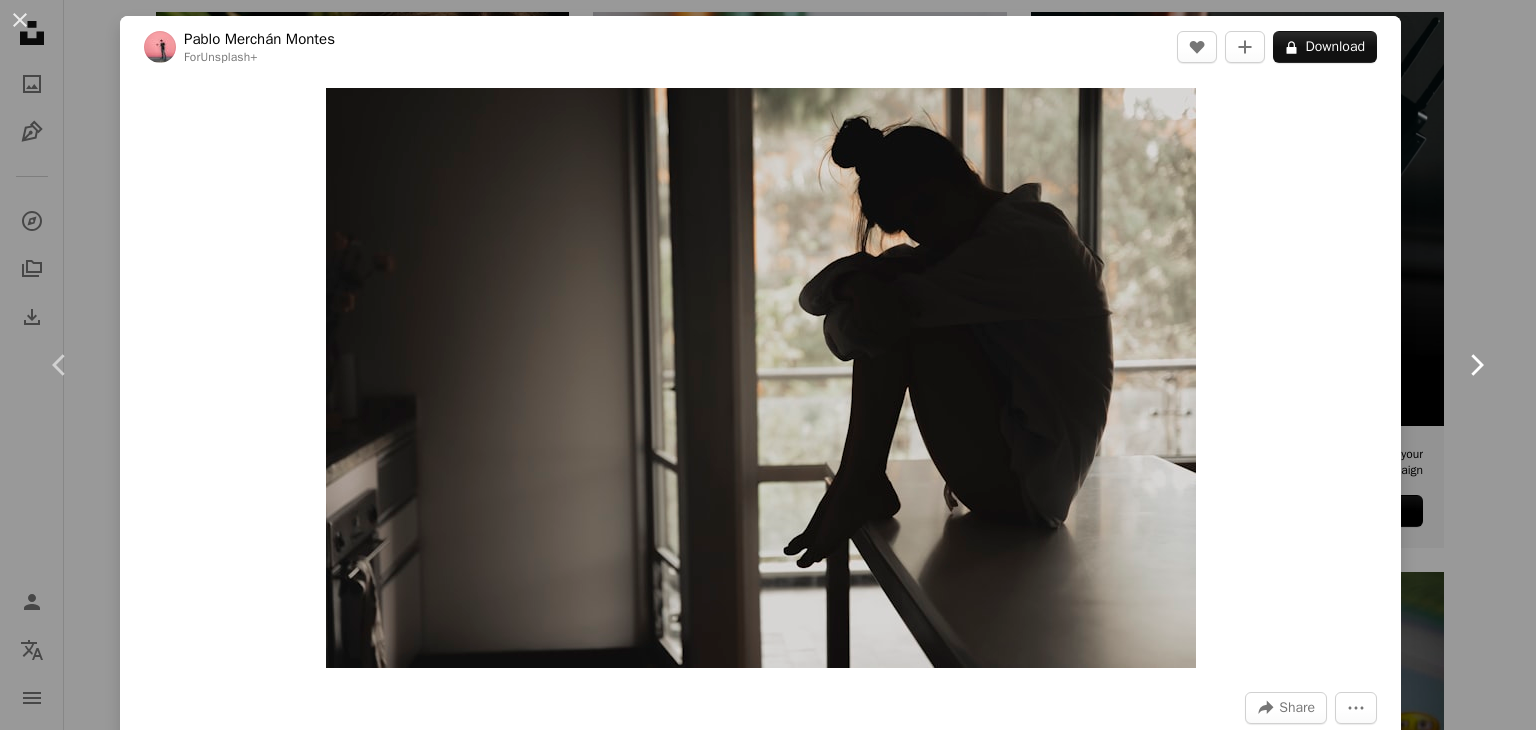 click on "Chevron right" 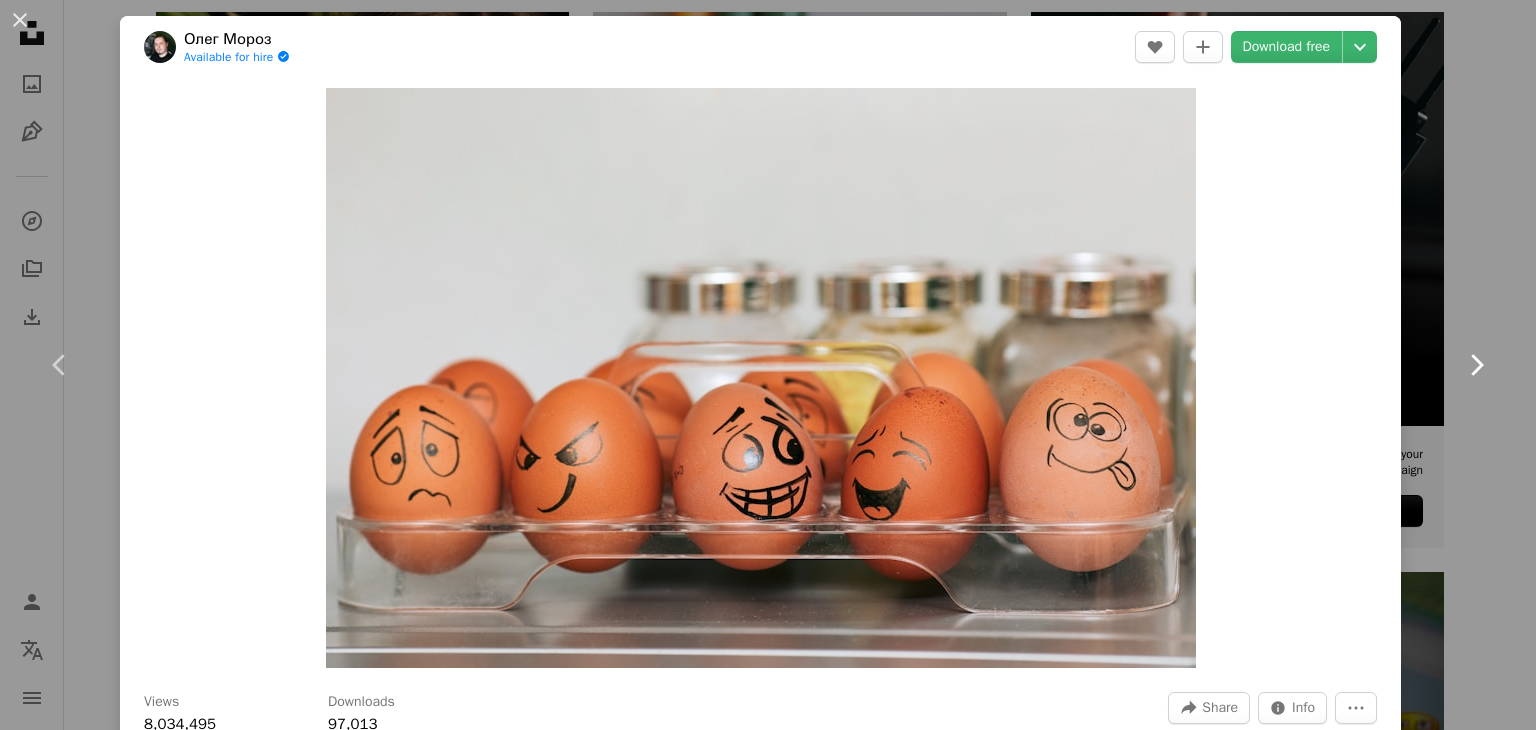 click on "Chevron right" 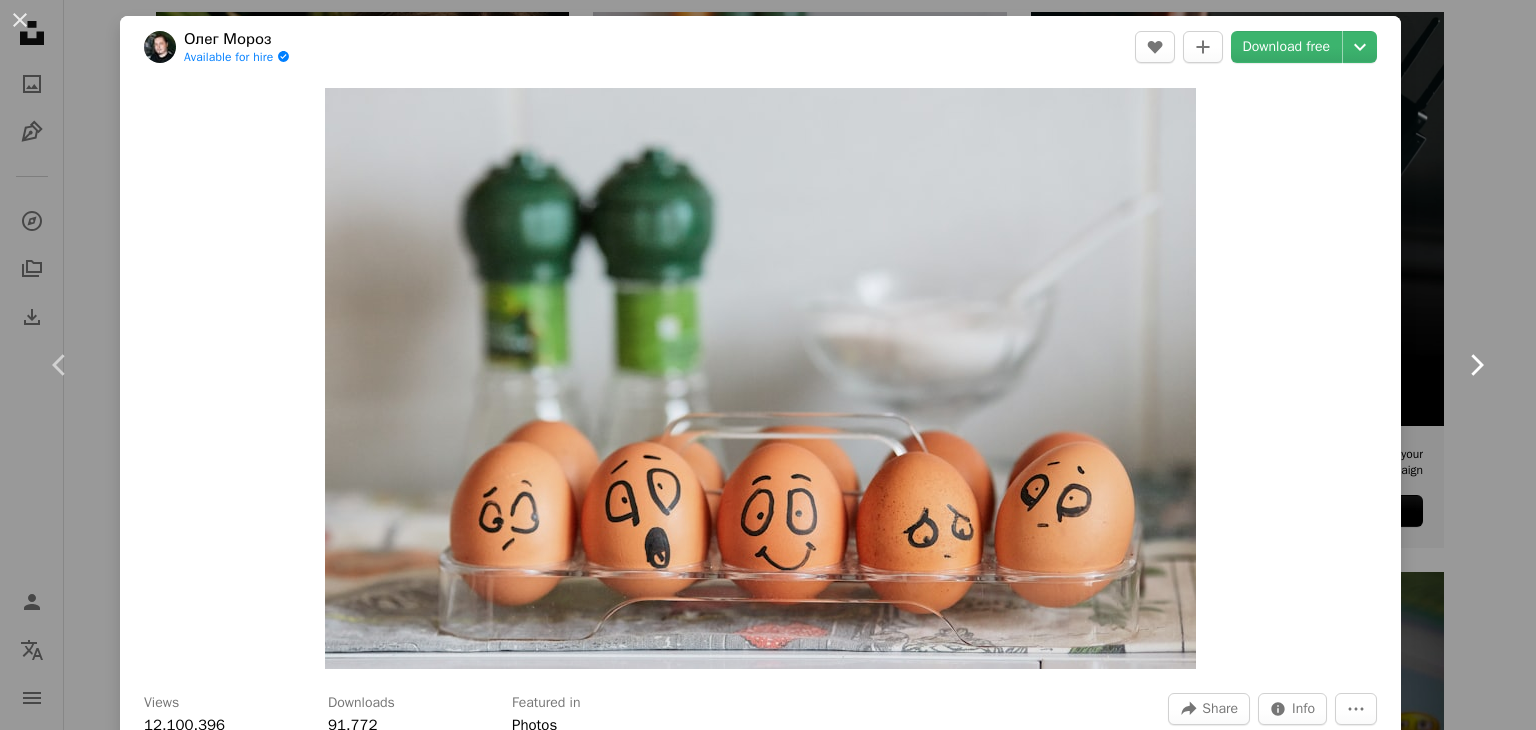 click on "Chevron right" 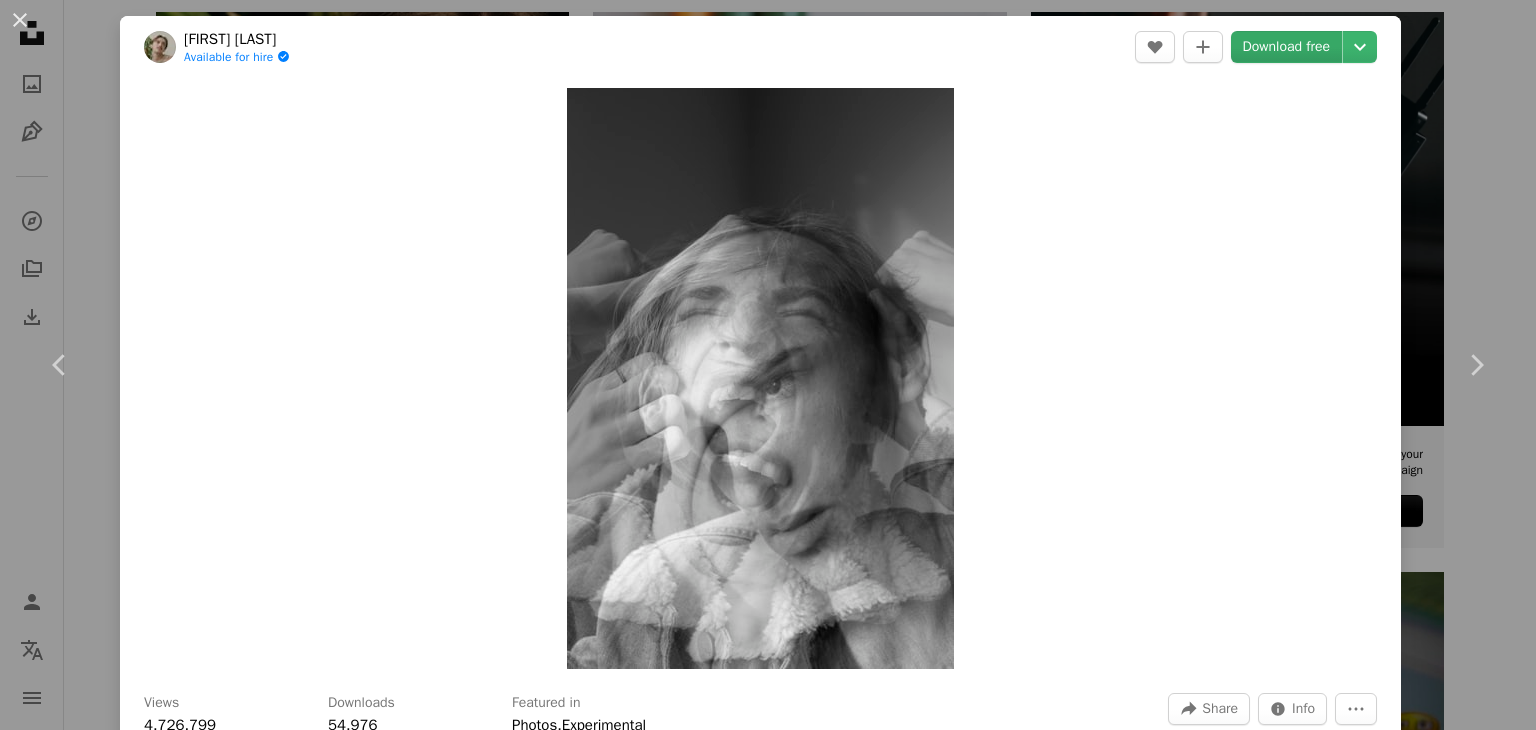 click on "Download free" at bounding box center (1287, 47) 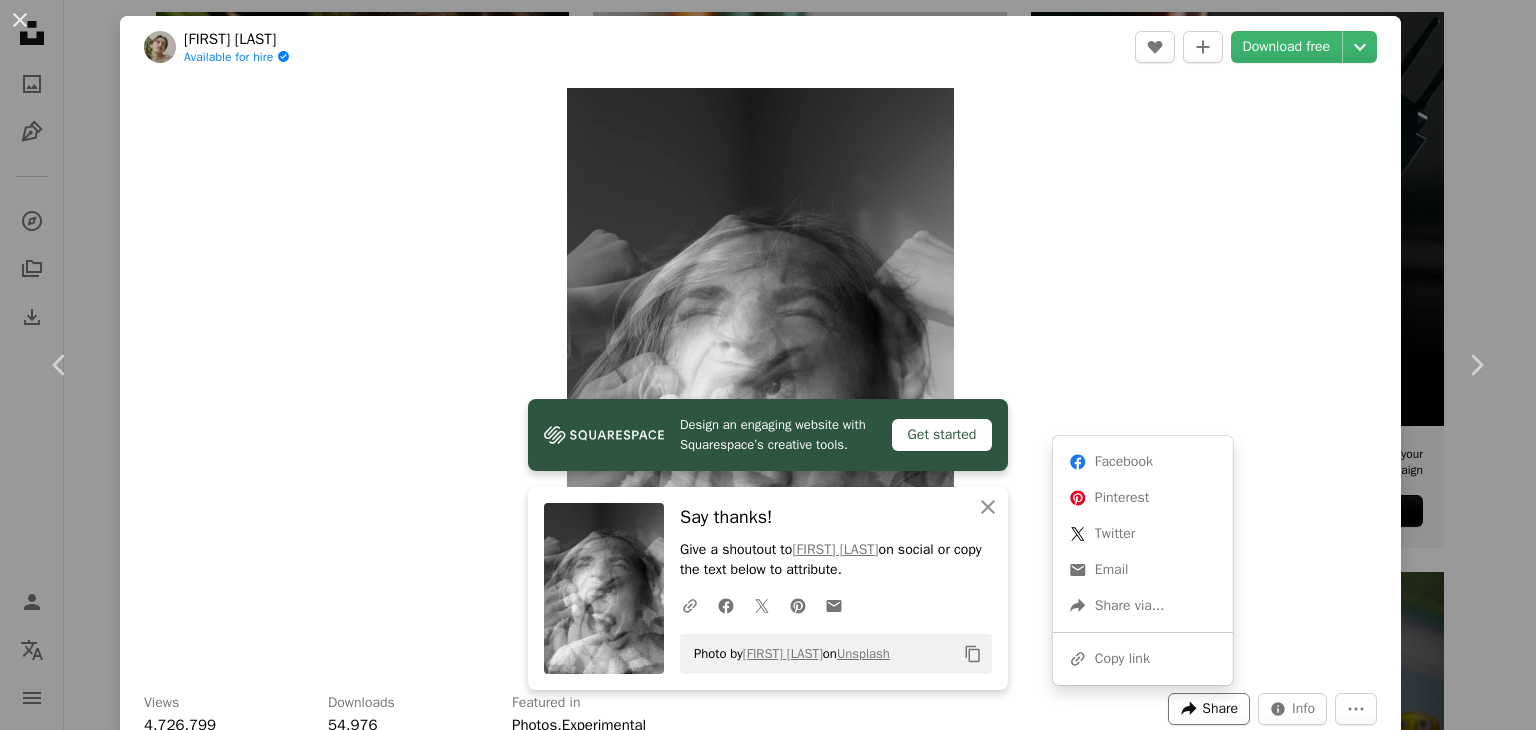 click on "A forward-right arrow" 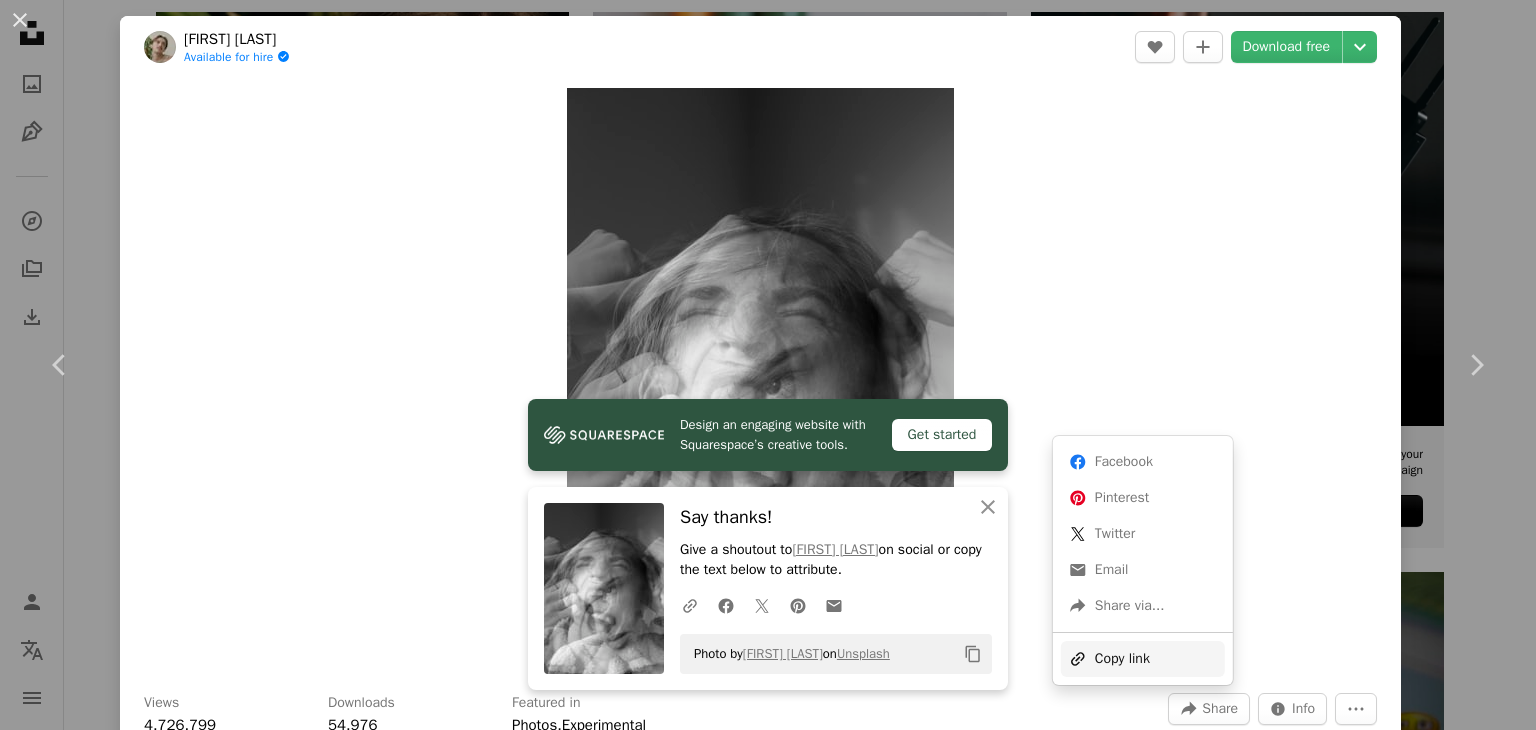 click on "A URL sharing icon (chains) Copy link" at bounding box center (1143, 659) 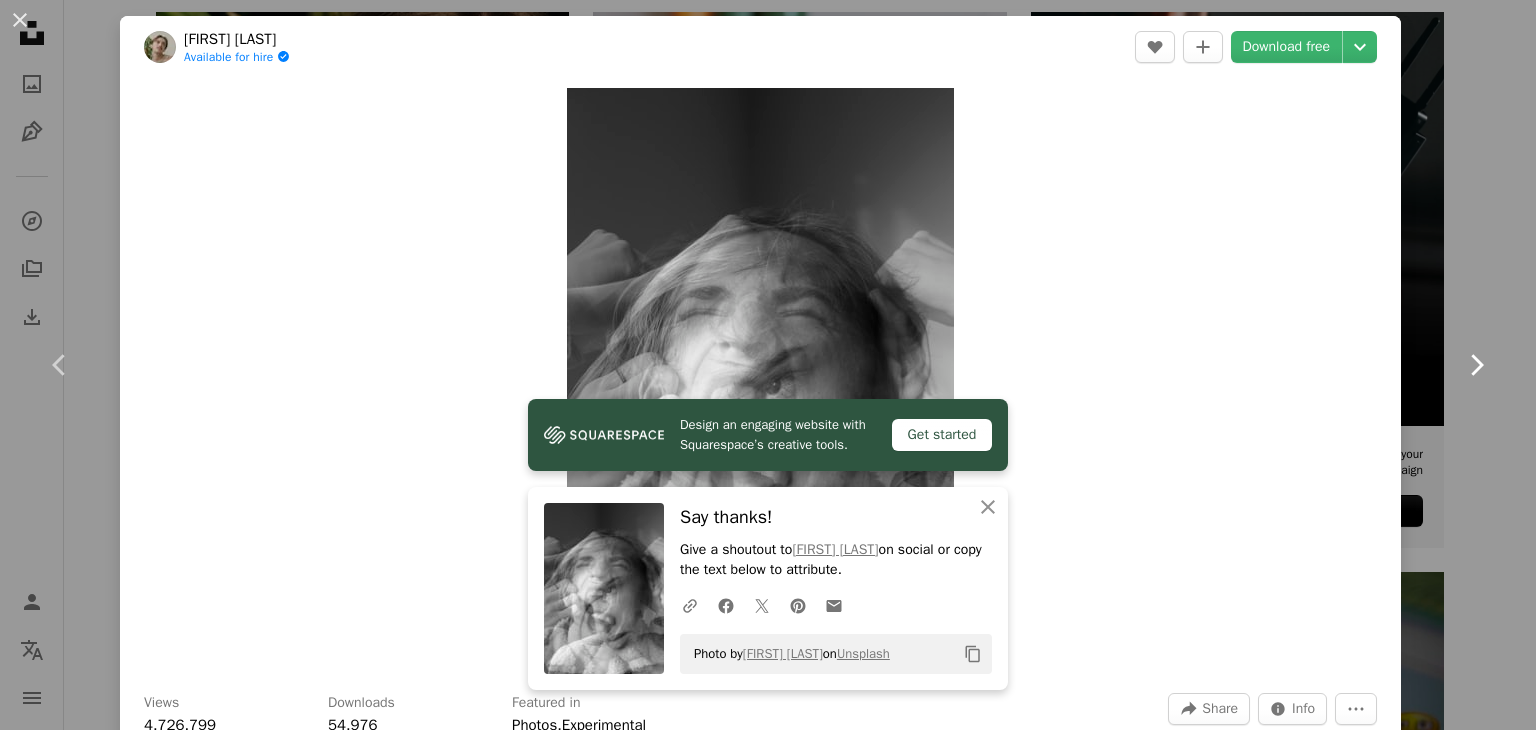 click 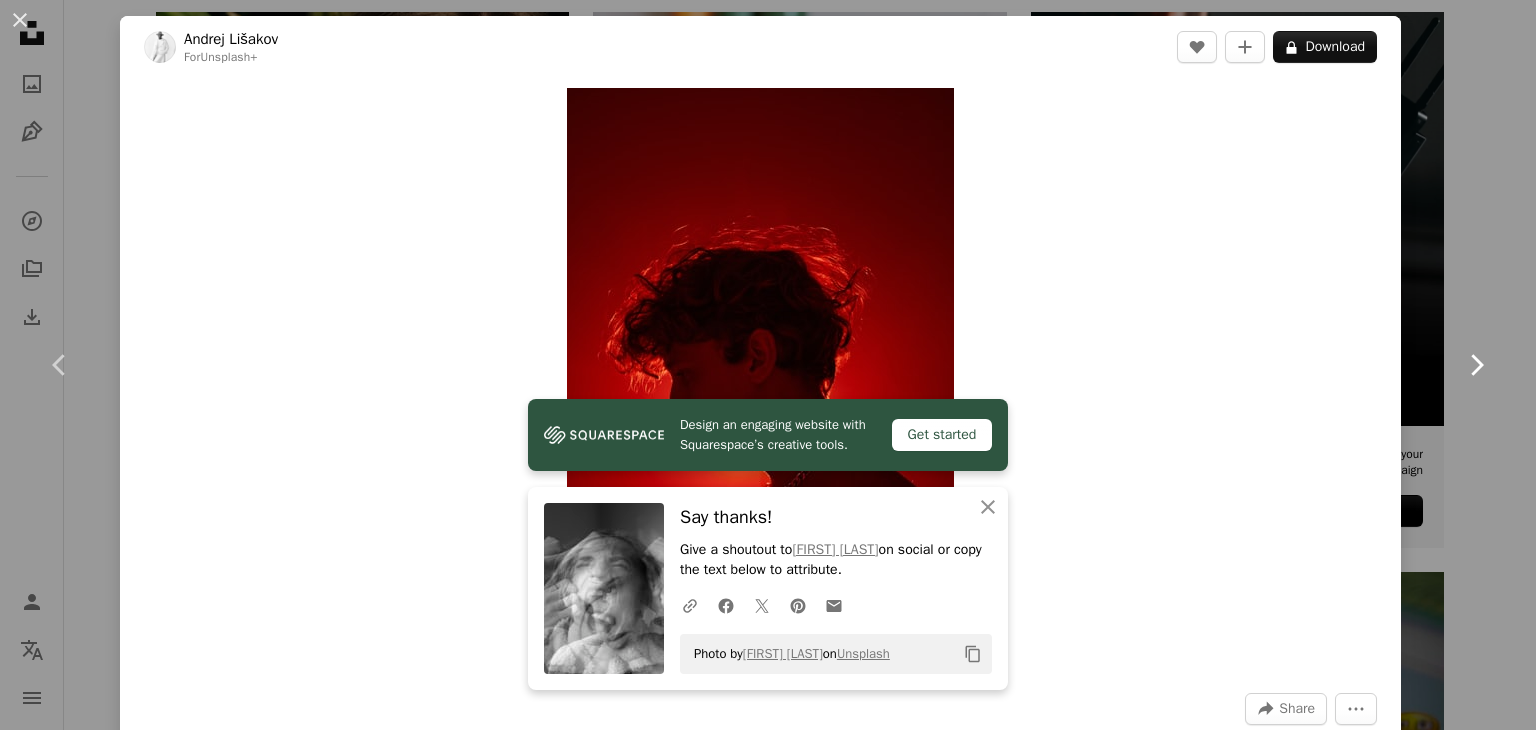 click 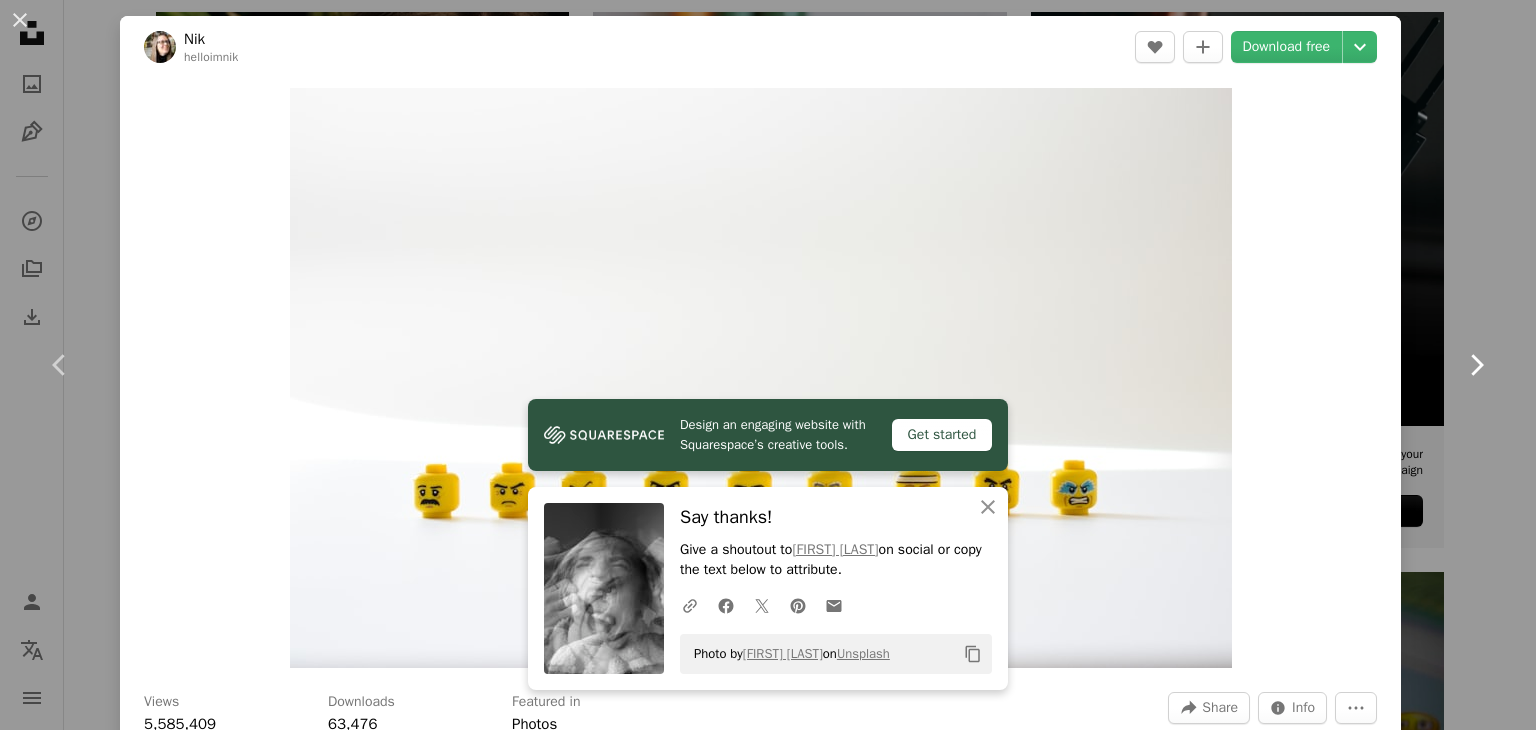 click 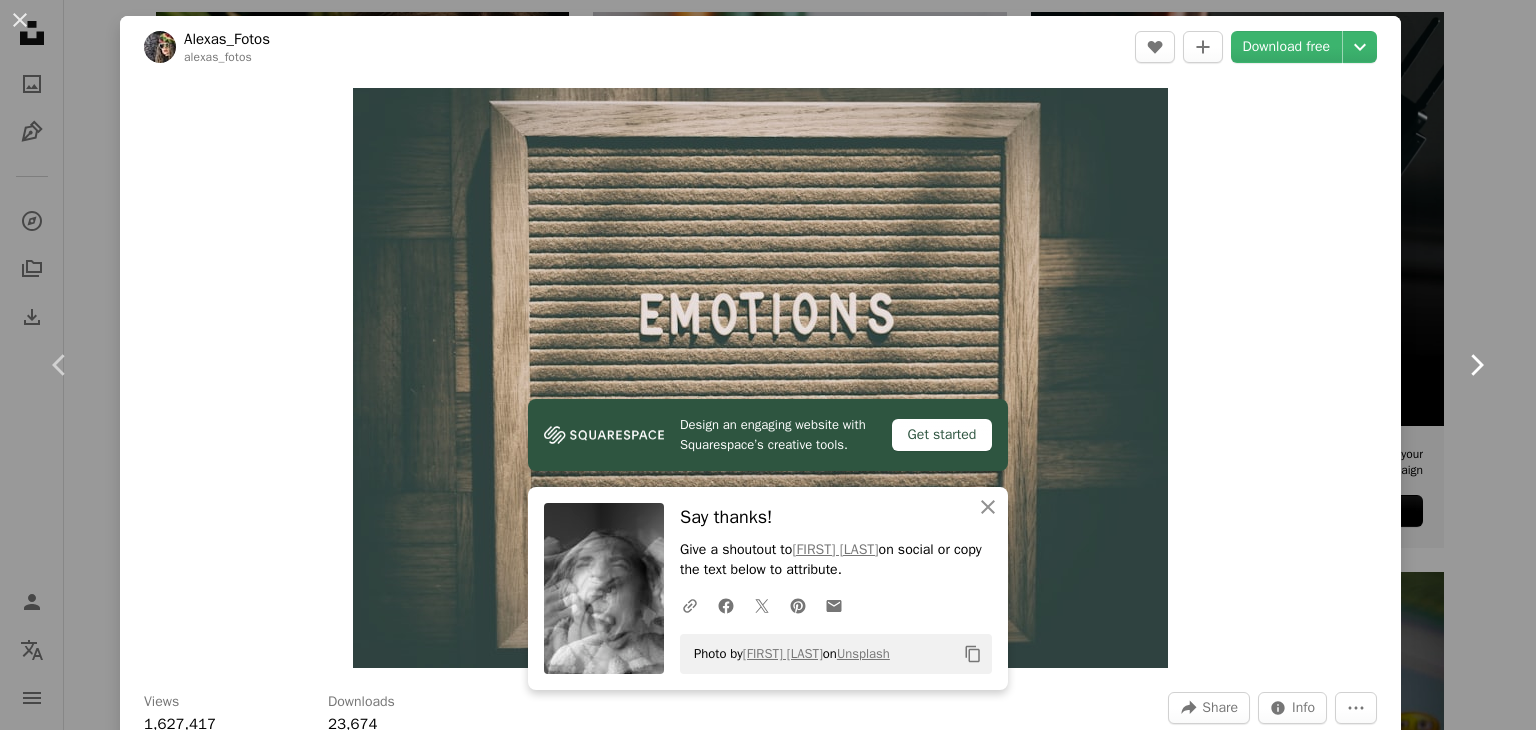 click 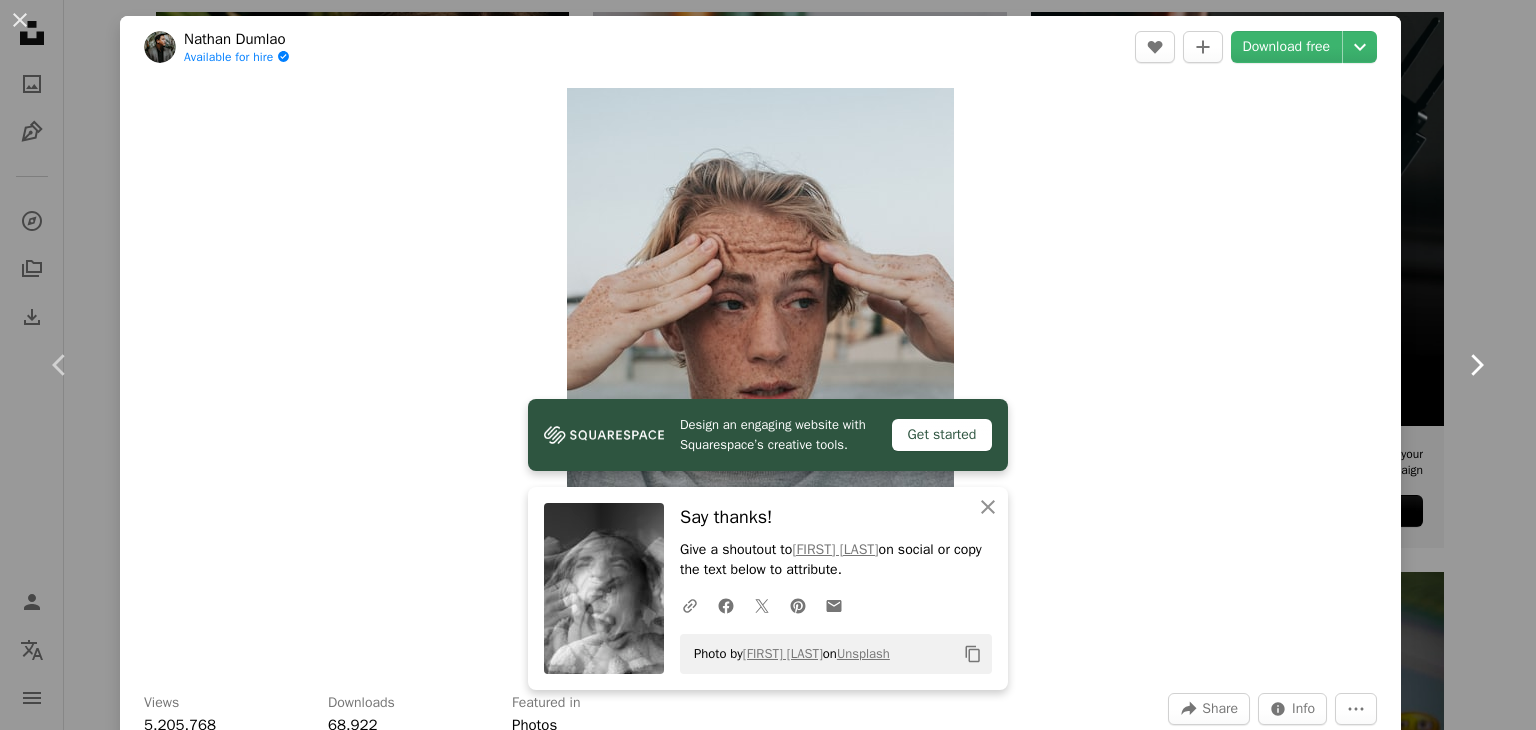 click 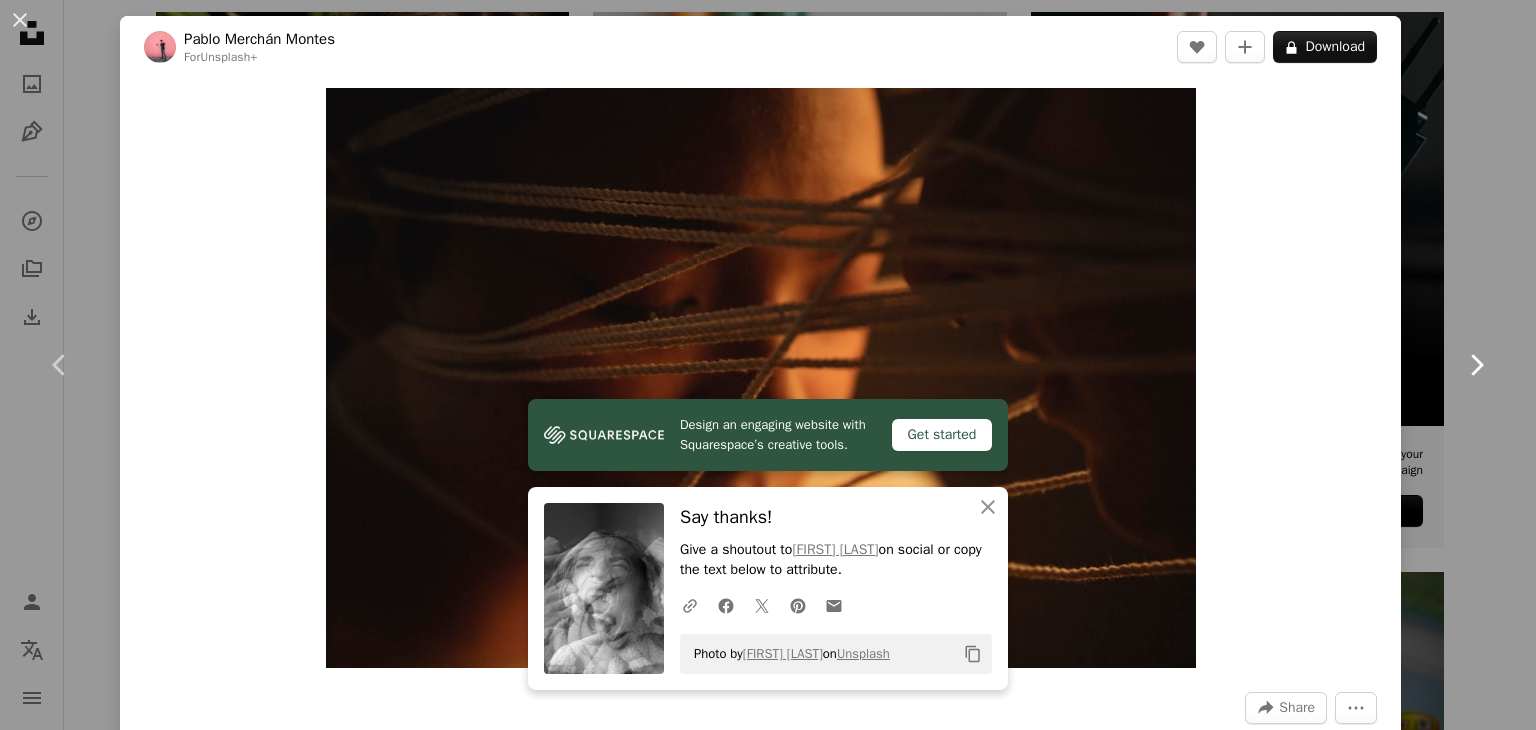 click 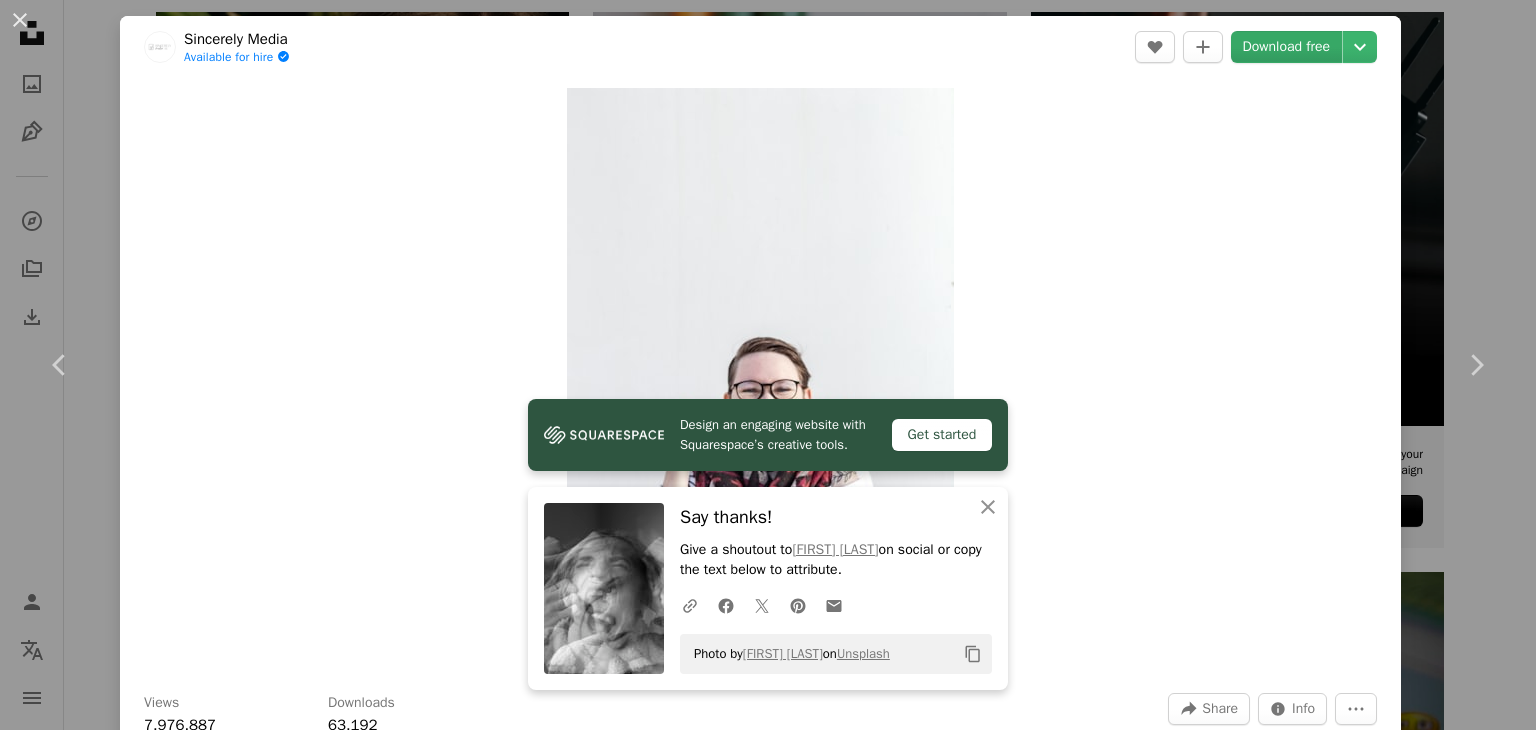click on "Download free" at bounding box center (1287, 47) 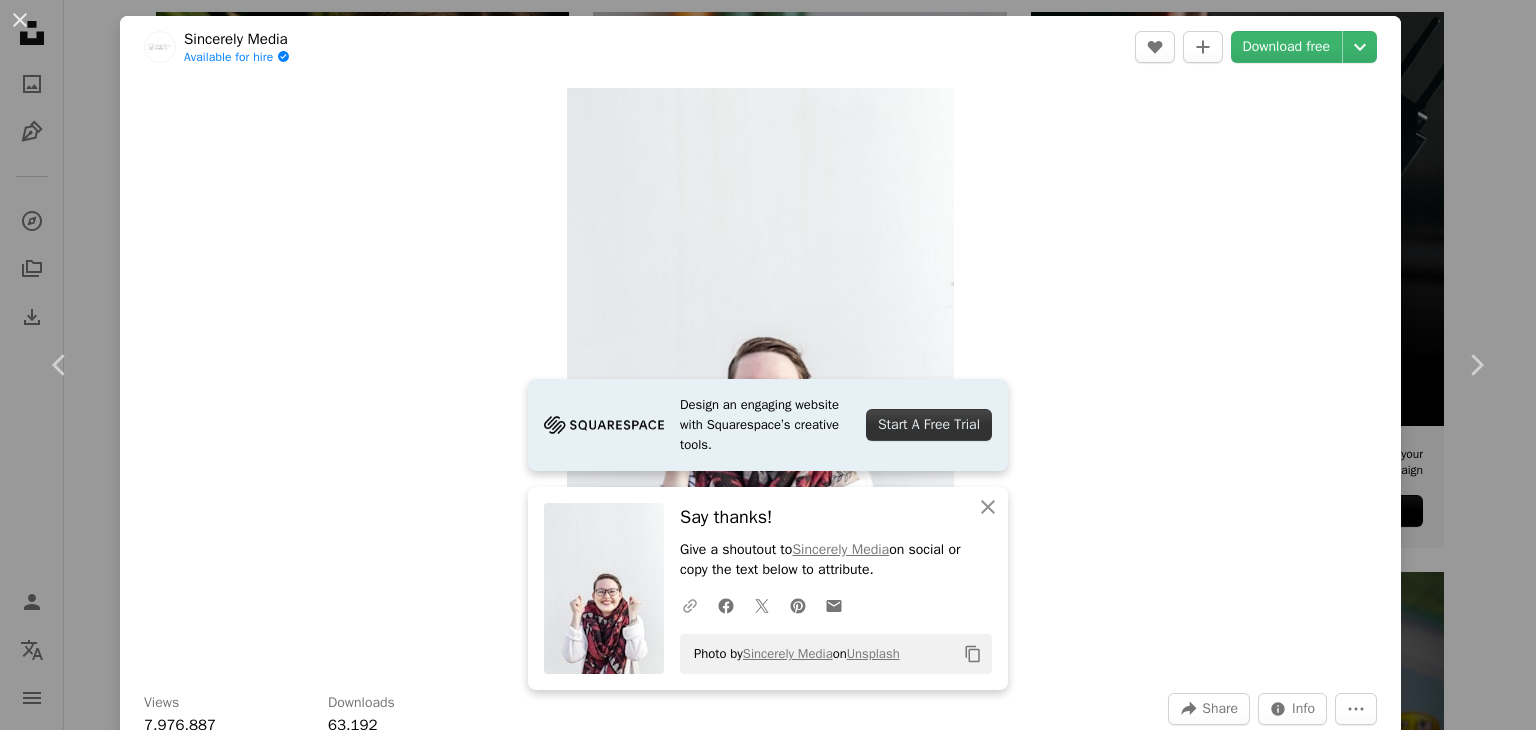 click on "A URL sharing icon (chains)" 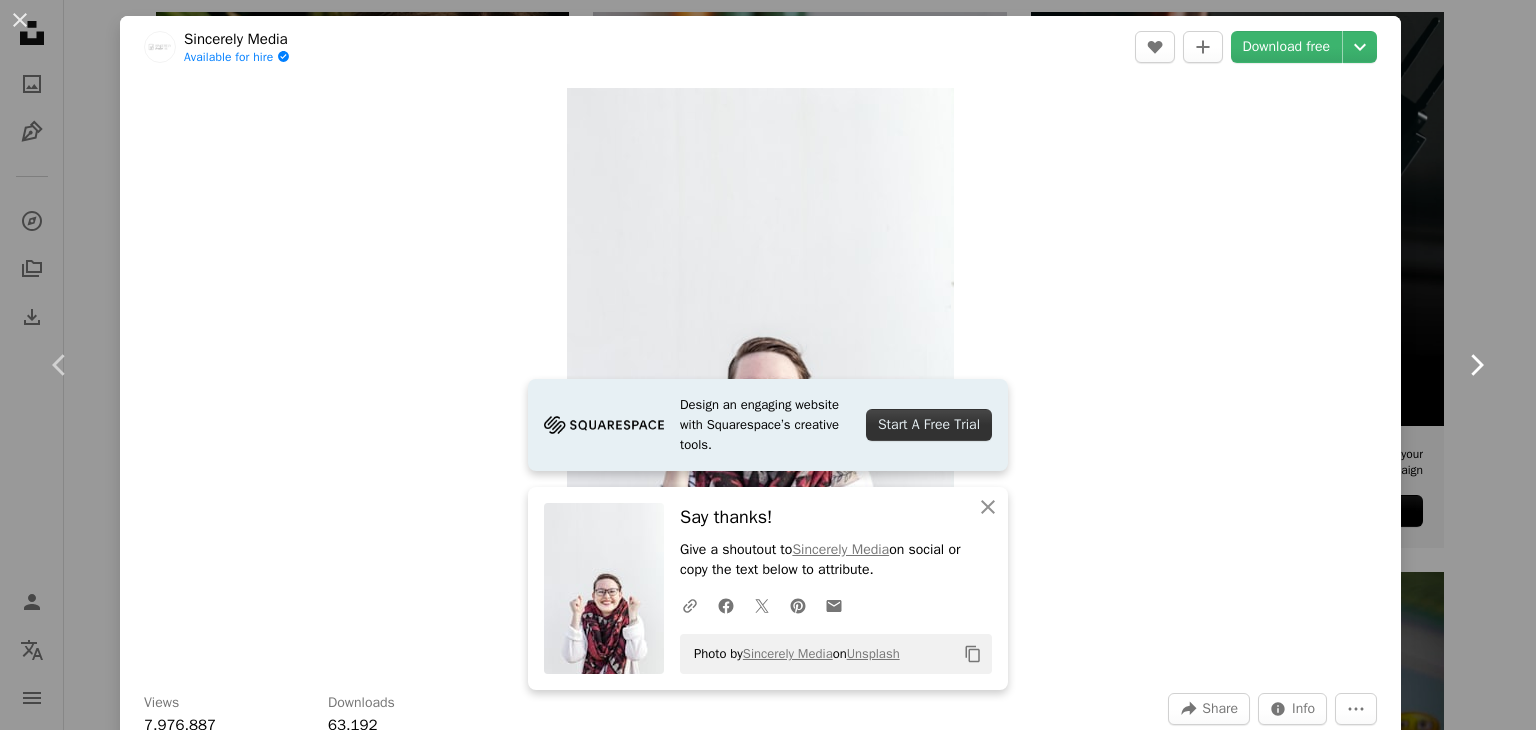 click 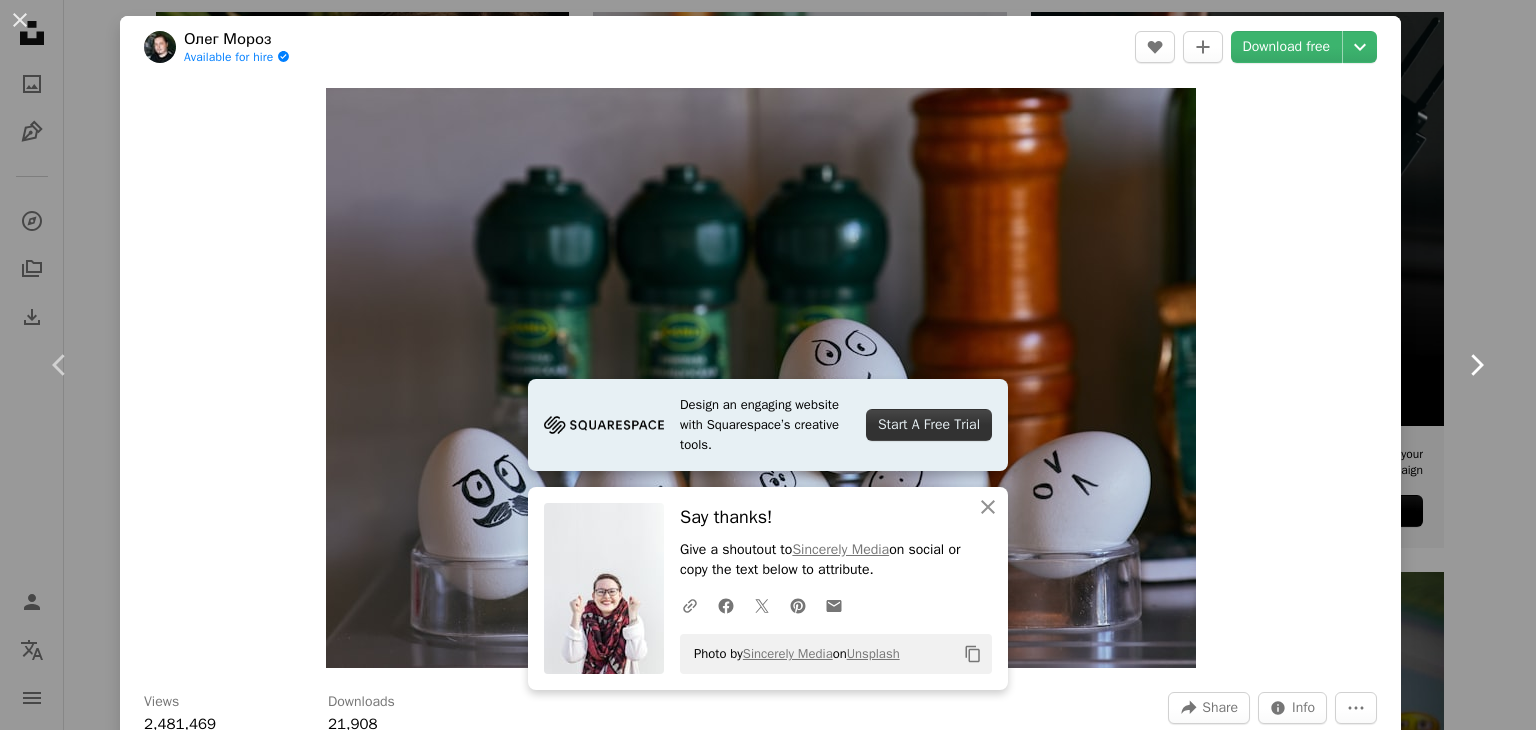 click 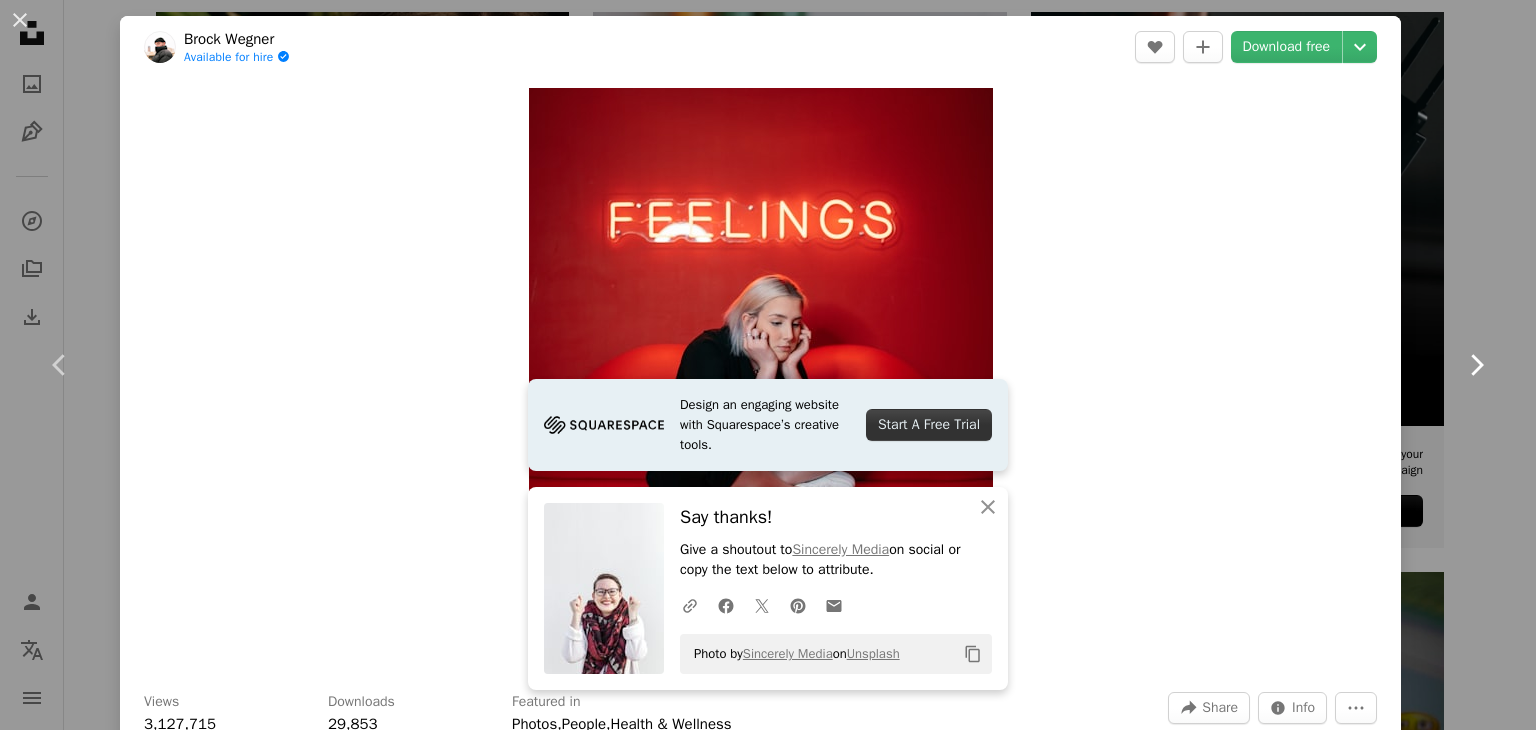 click 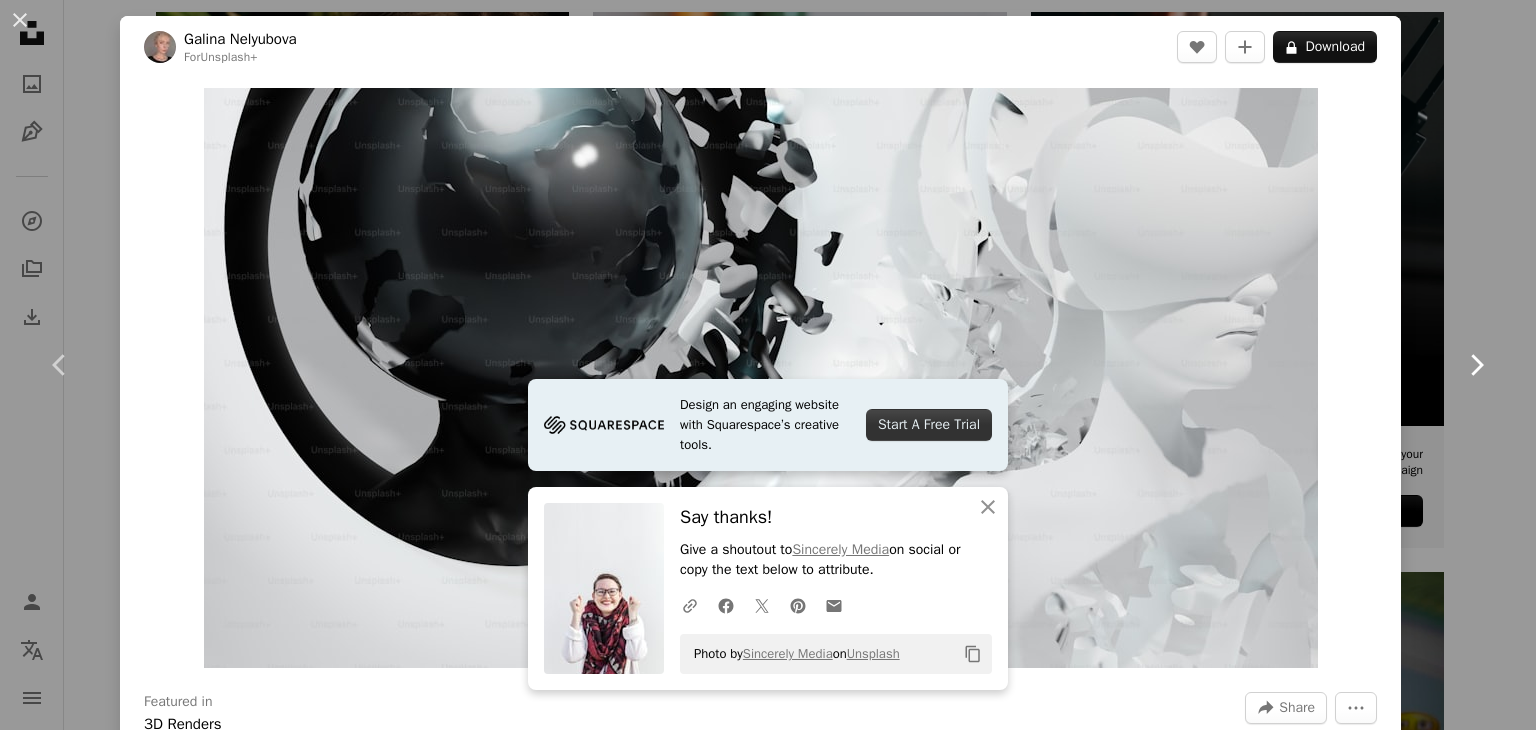 click 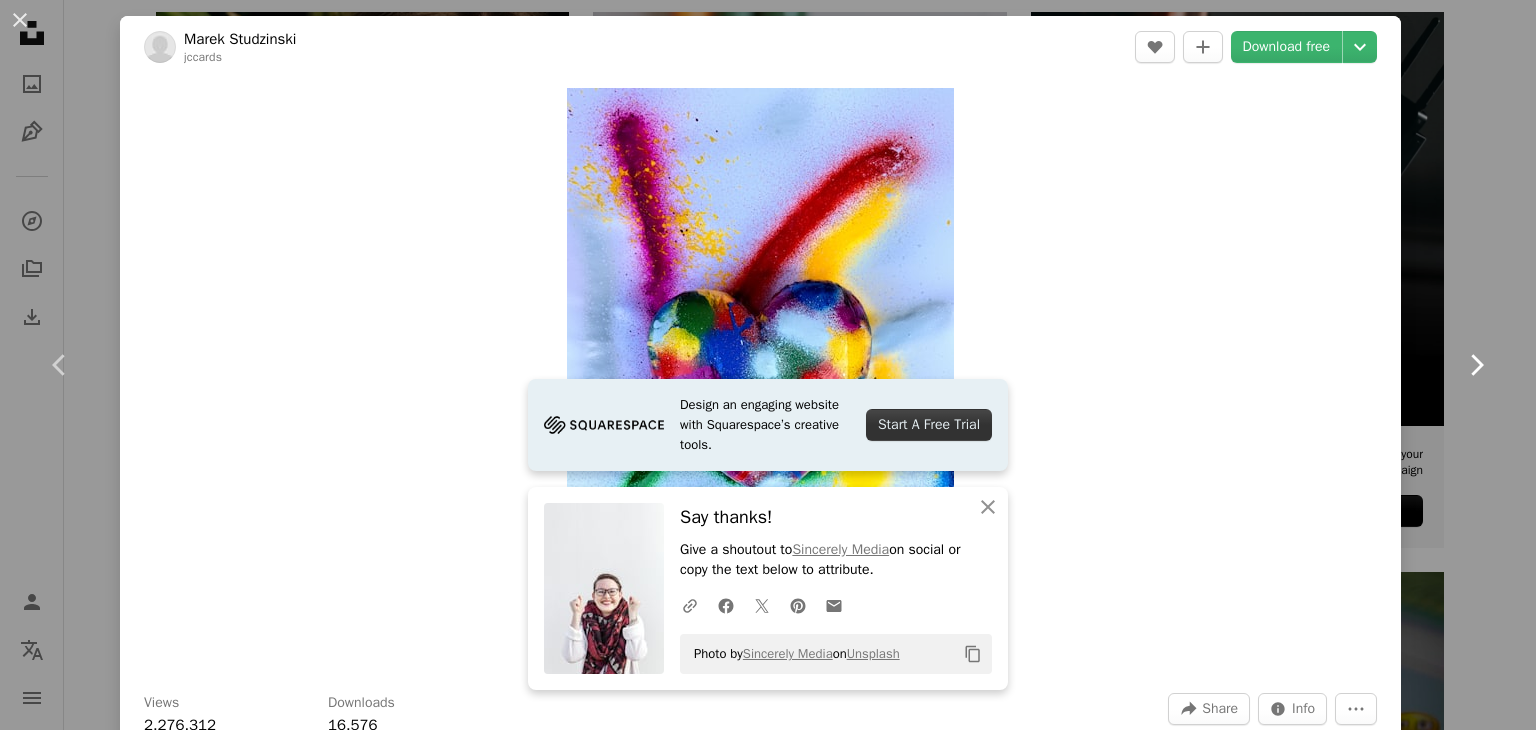 click 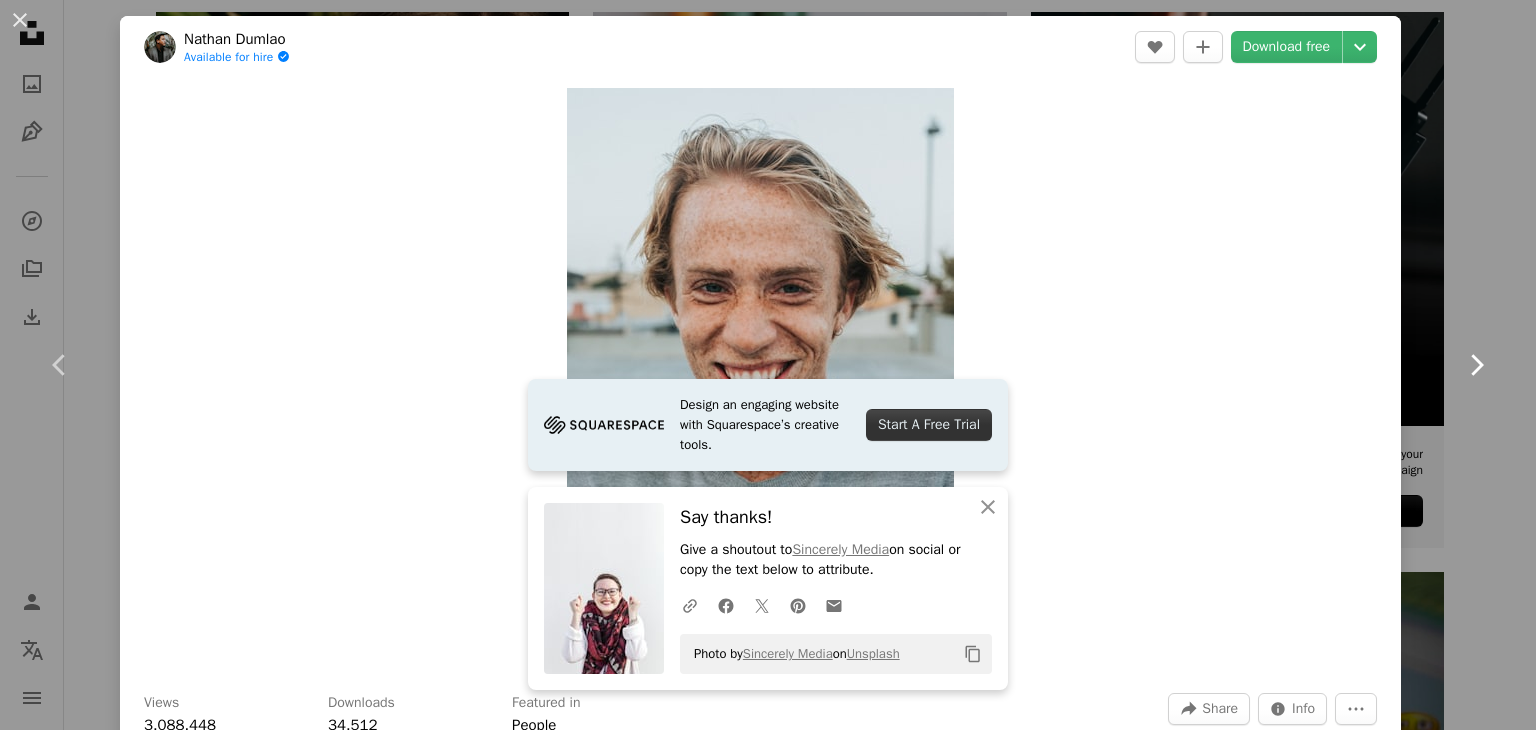 click 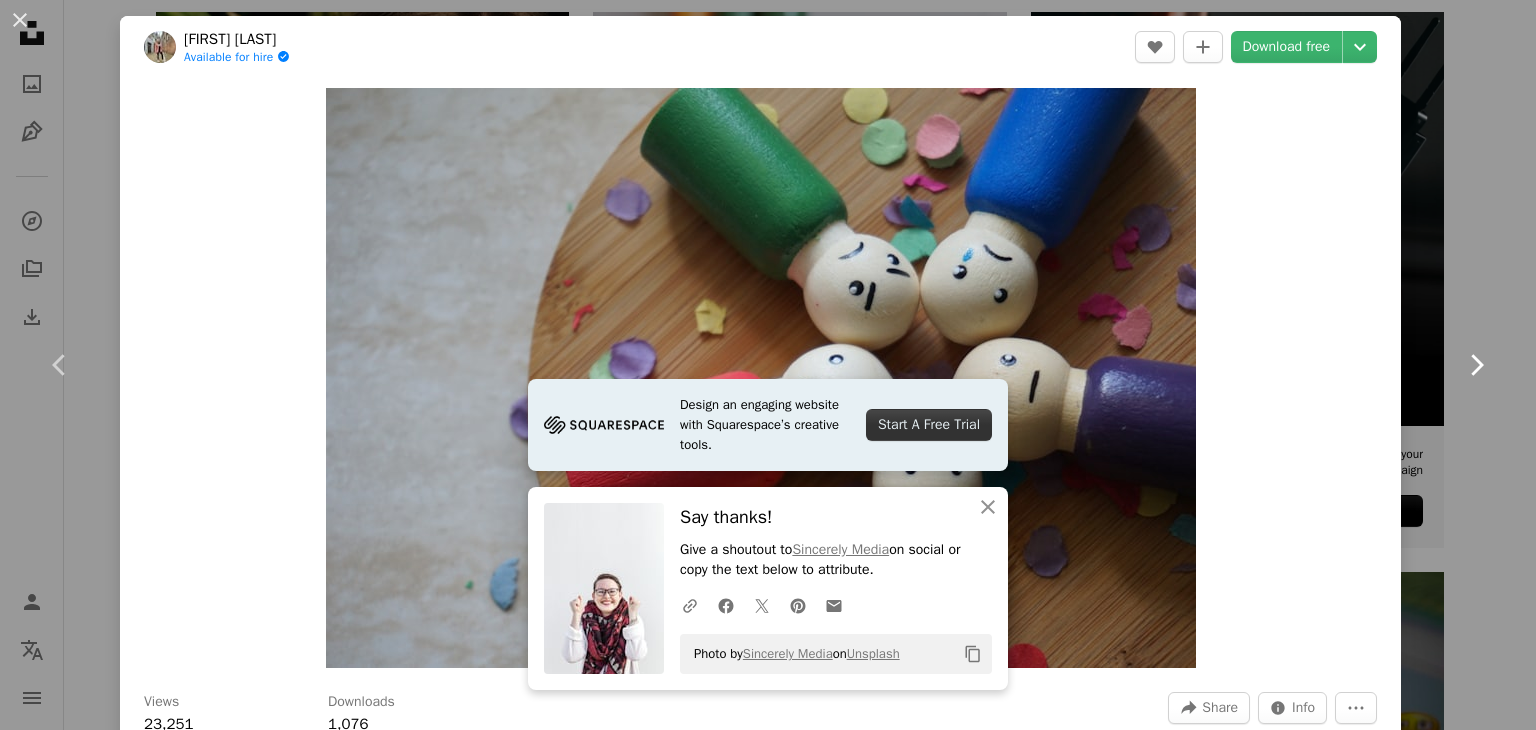 click 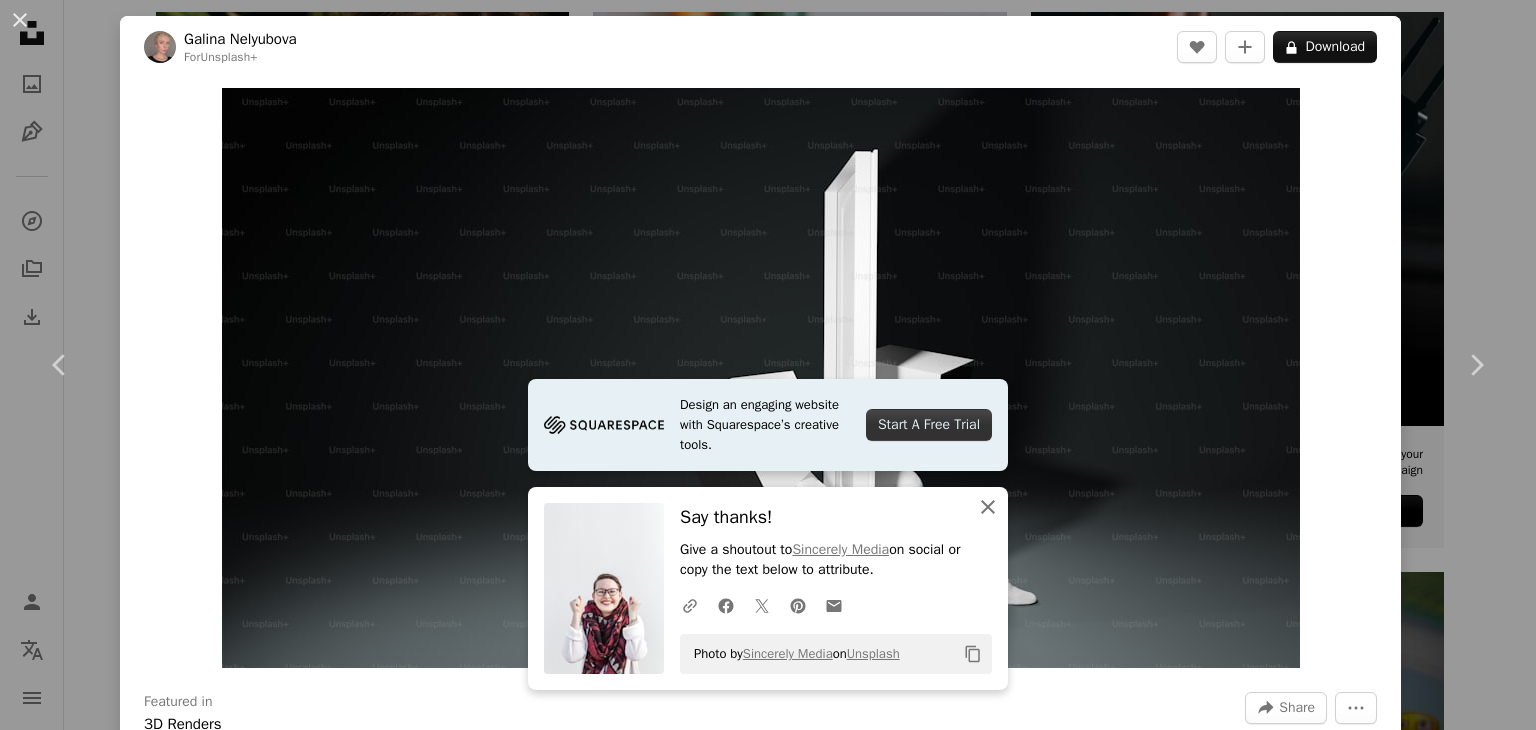 click on "An X shape" 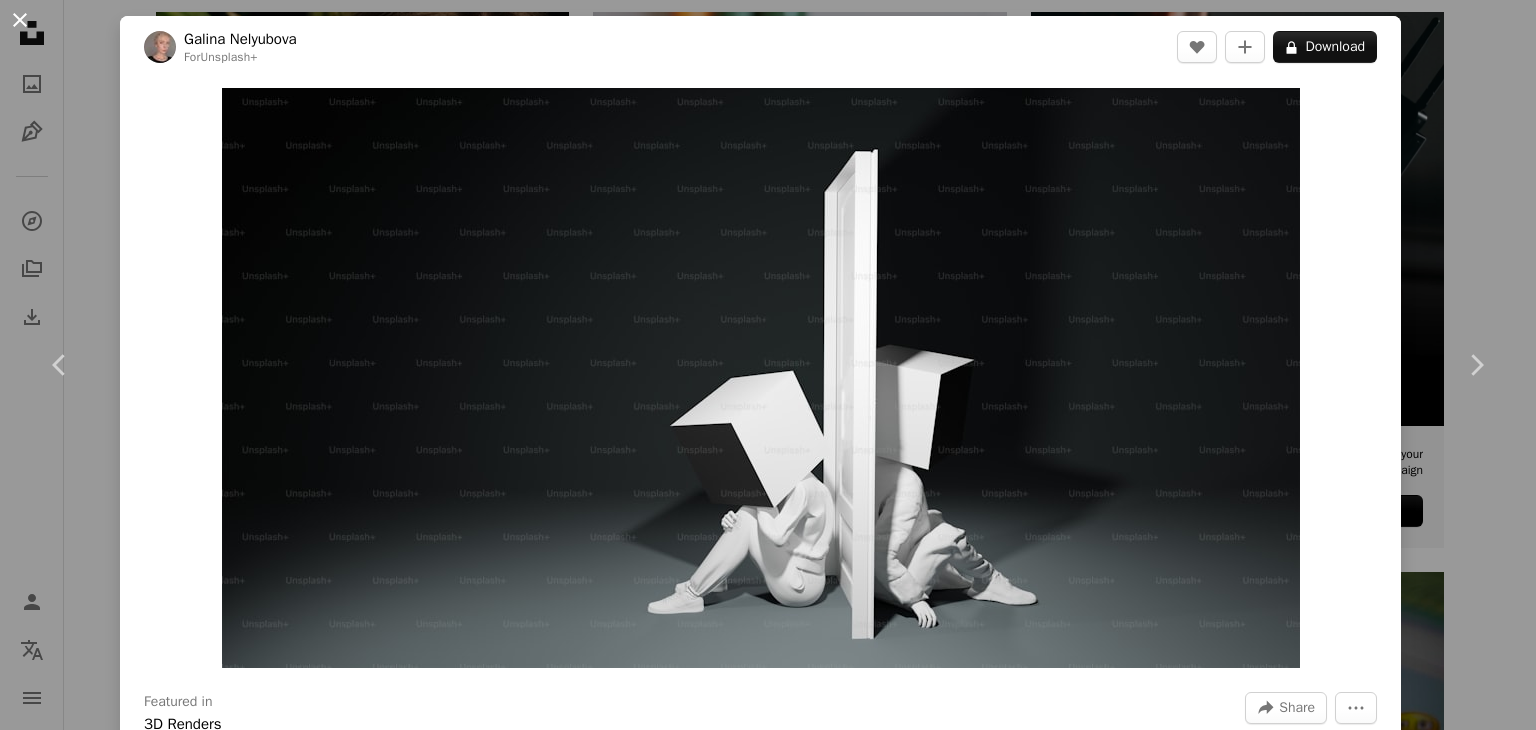 click on "An X shape" at bounding box center (20, 20) 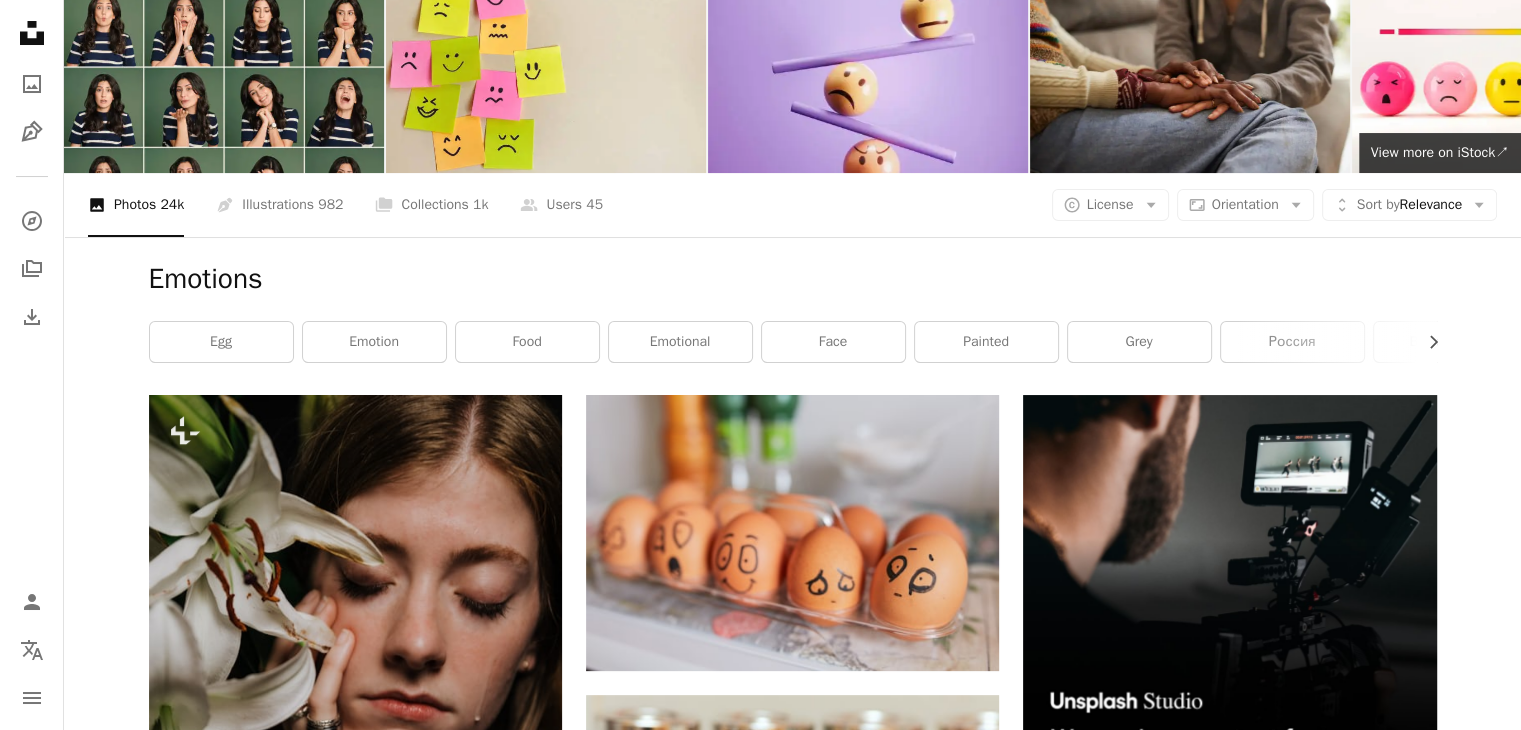 scroll, scrollTop: 0, scrollLeft: 0, axis: both 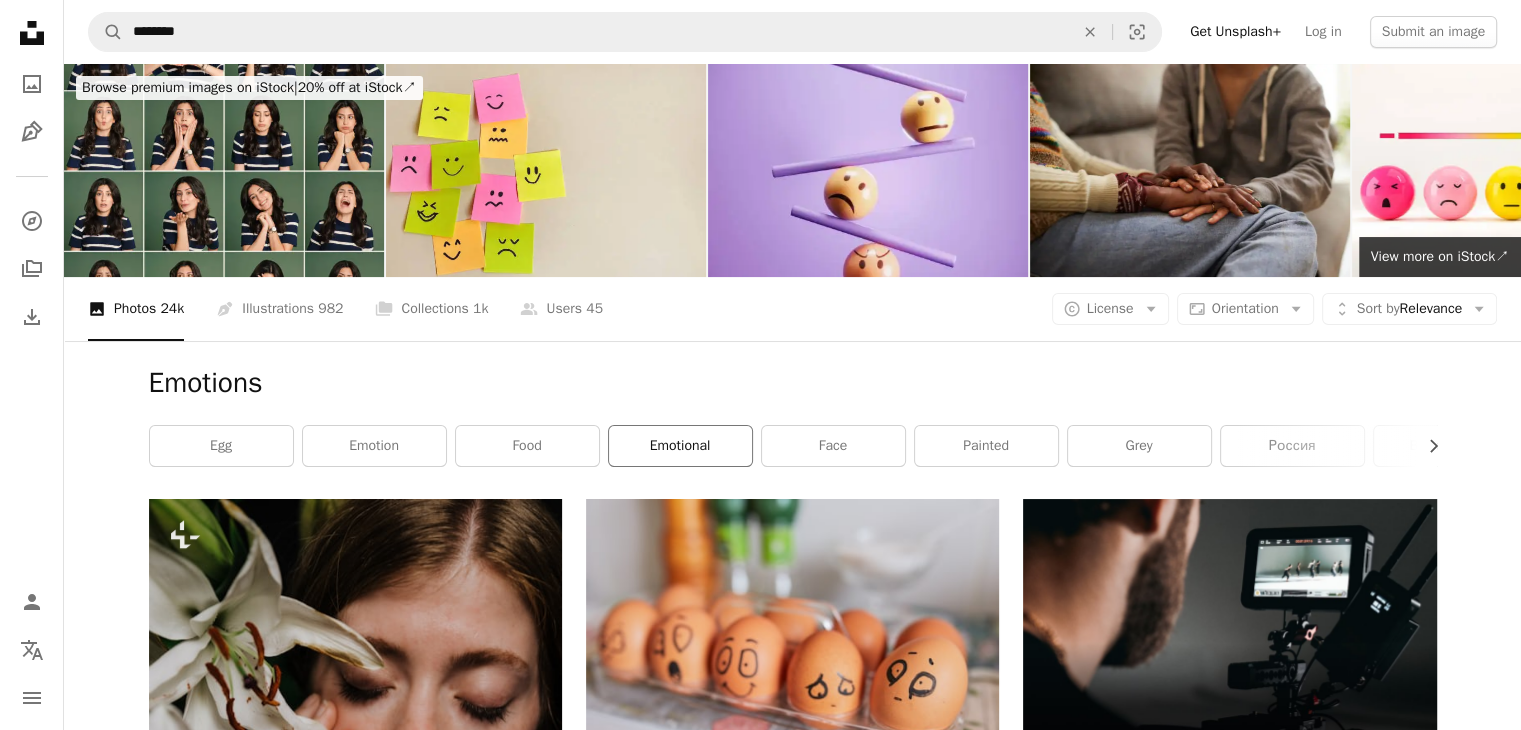 click on "emotional" at bounding box center (680, 446) 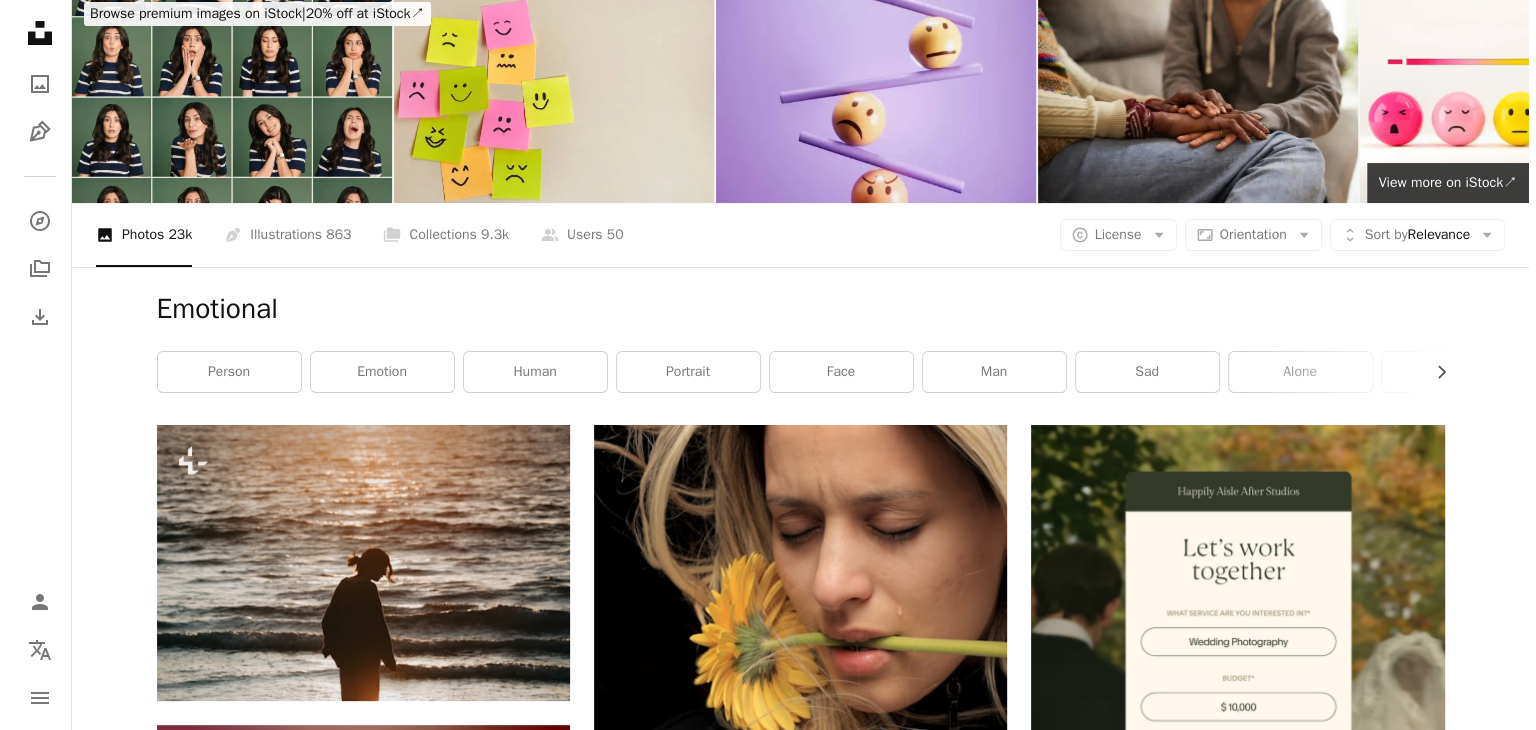 scroll, scrollTop: 79, scrollLeft: 0, axis: vertical 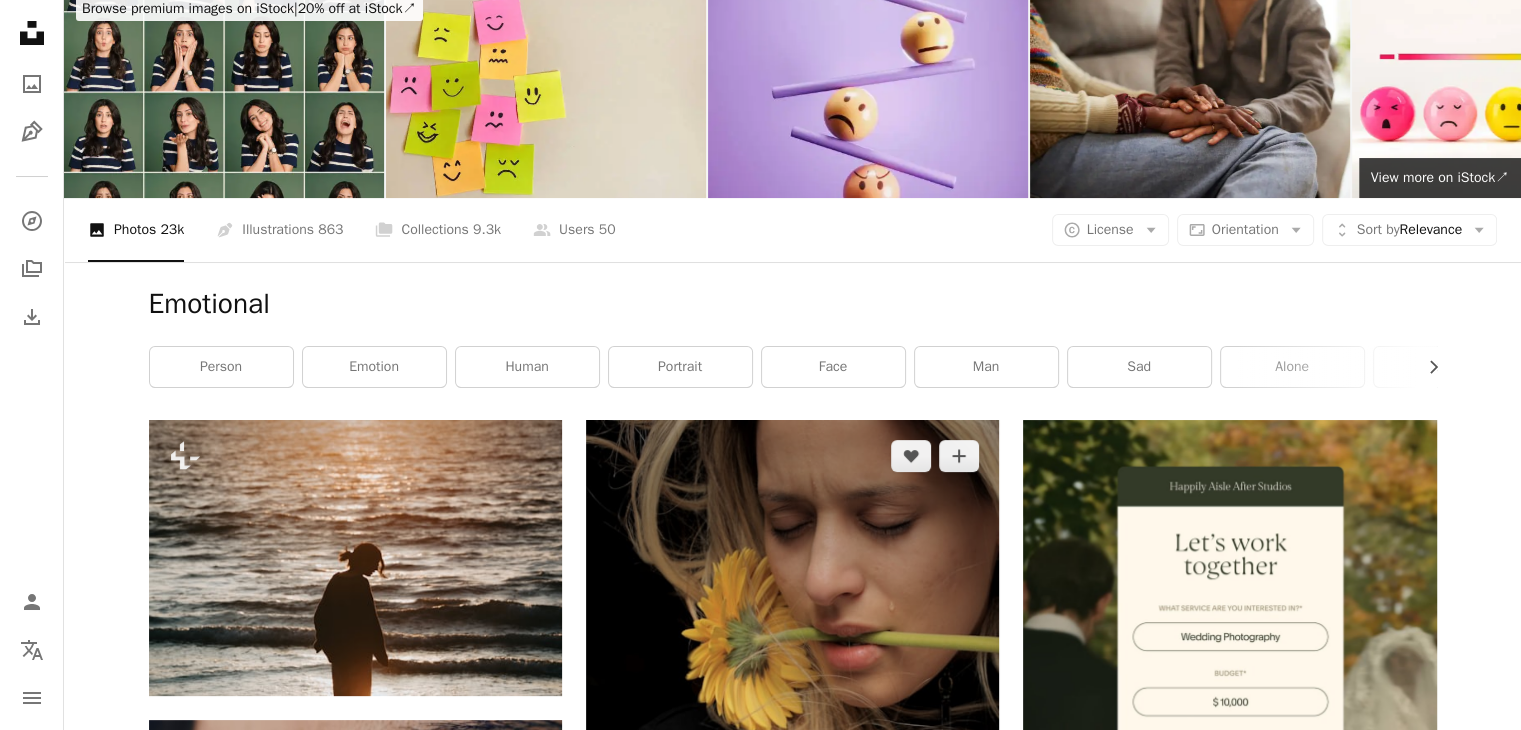click at bounding box center [792, 730] 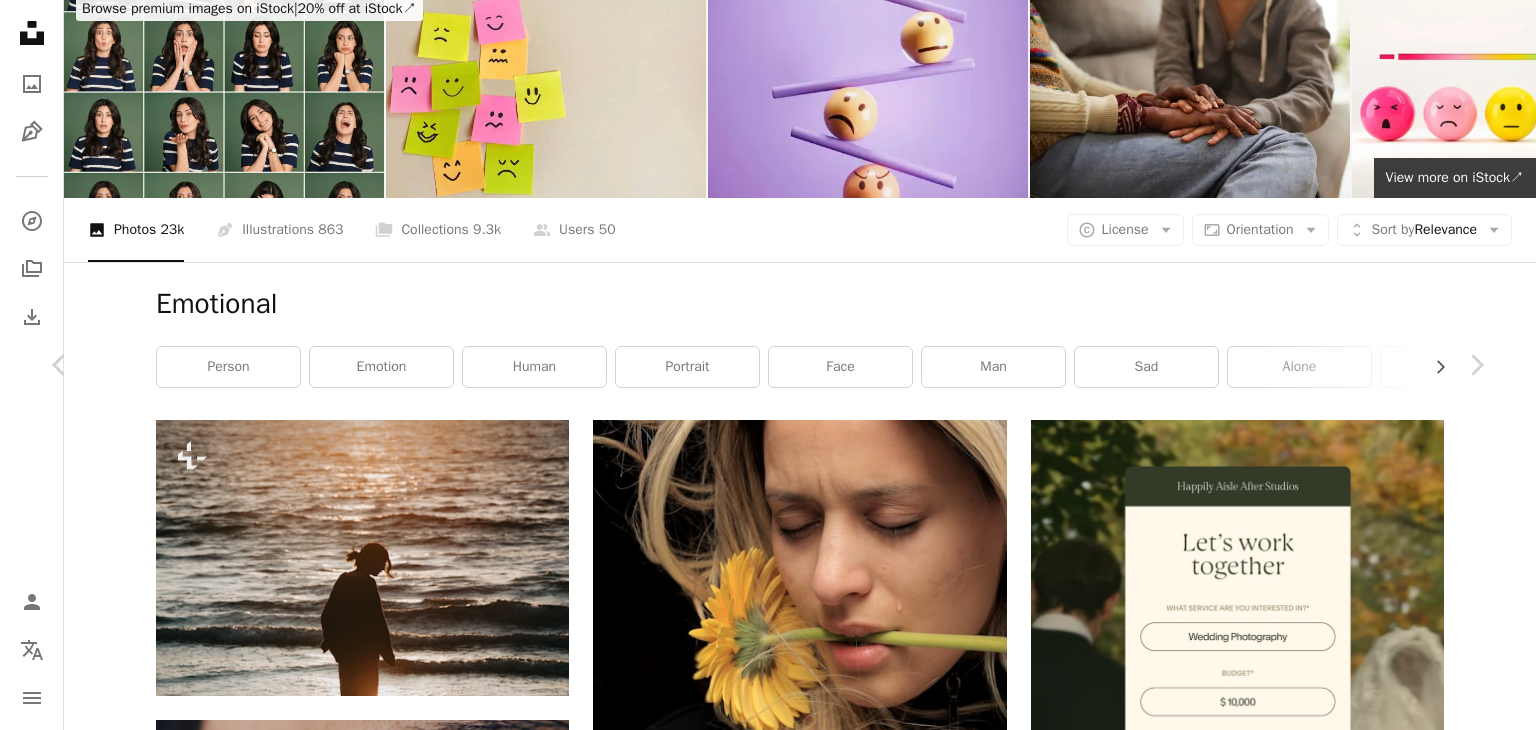 click on "Download free" at bounding box center [1287, 5095] 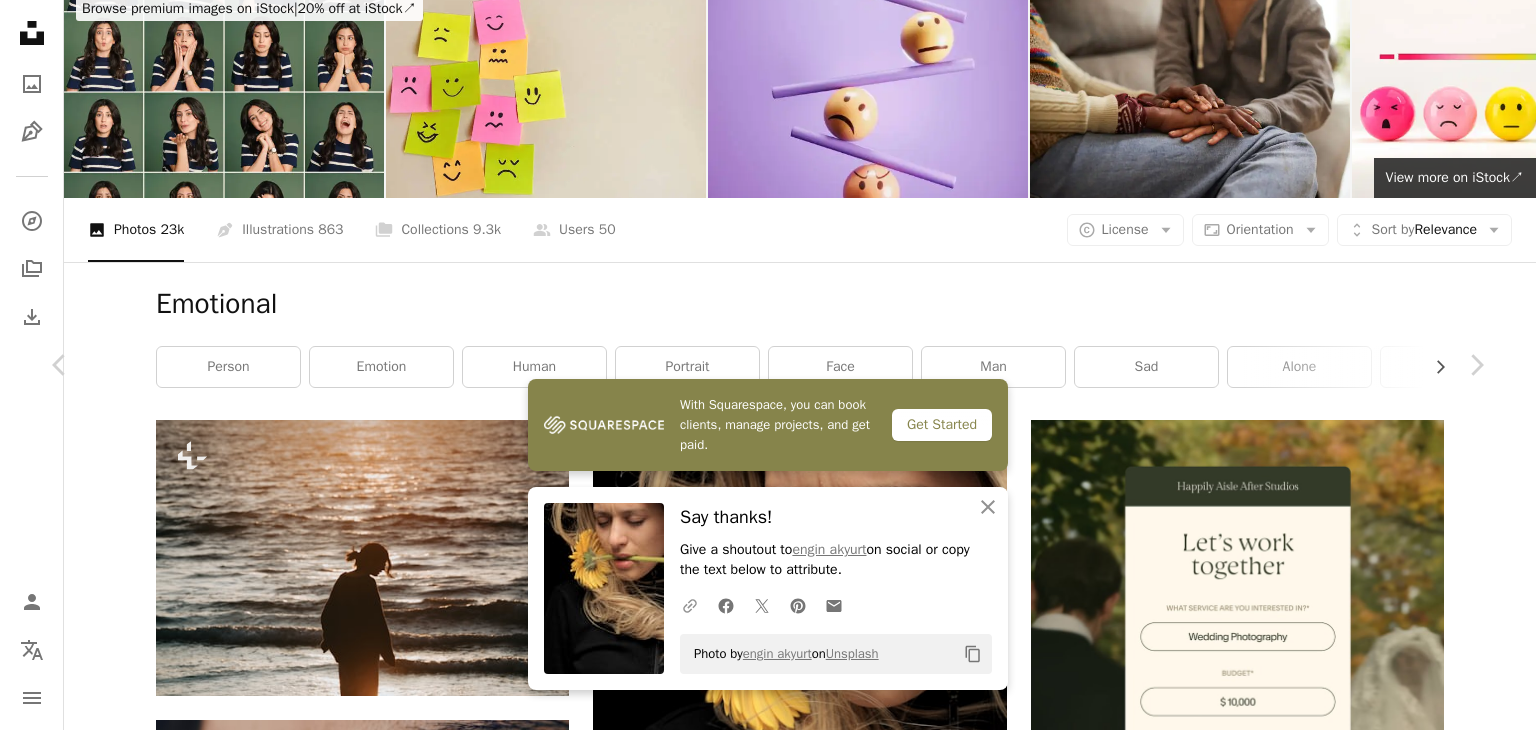 click on "A URL sharing icon (chains)" 